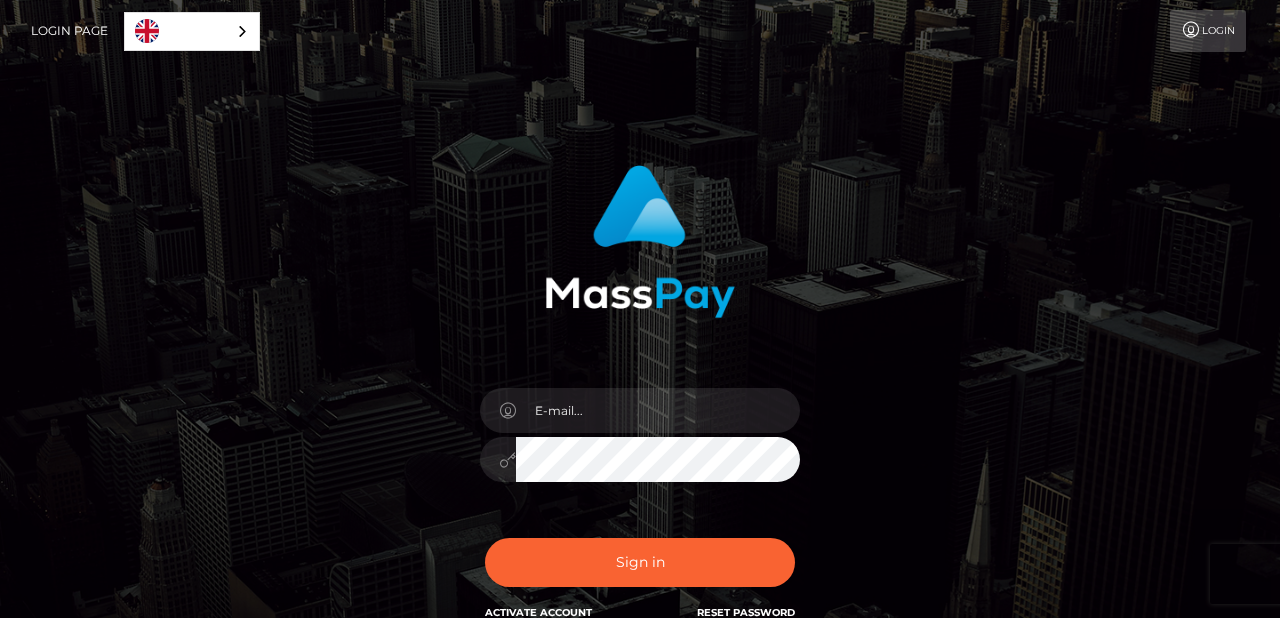 scroll, scrollTop: 0, scrollLeft: 0, axis: both 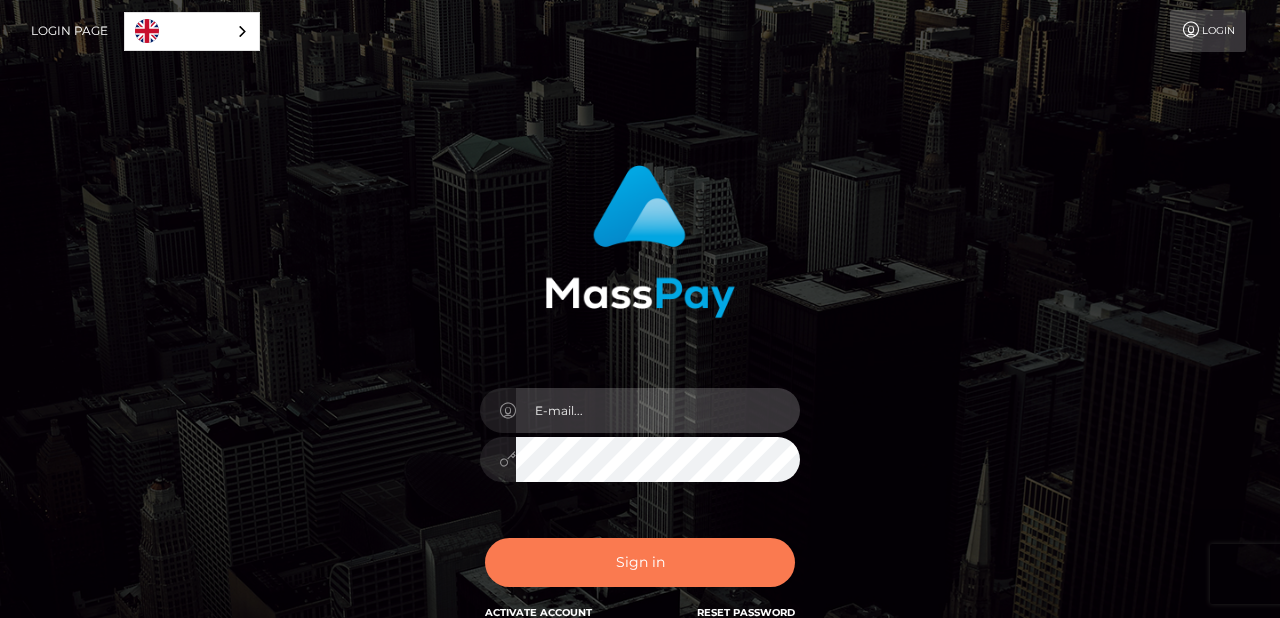 type on "selenafitxxx@gmail.com" 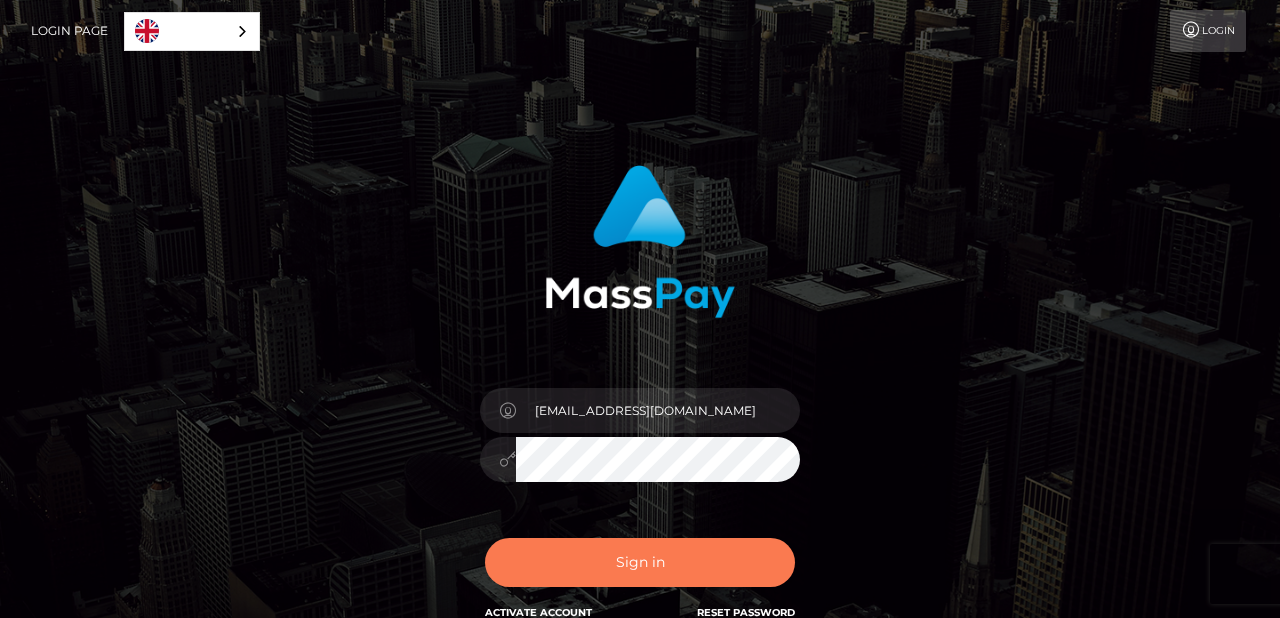 click on "Sign in" at bounding box center [640, 562] 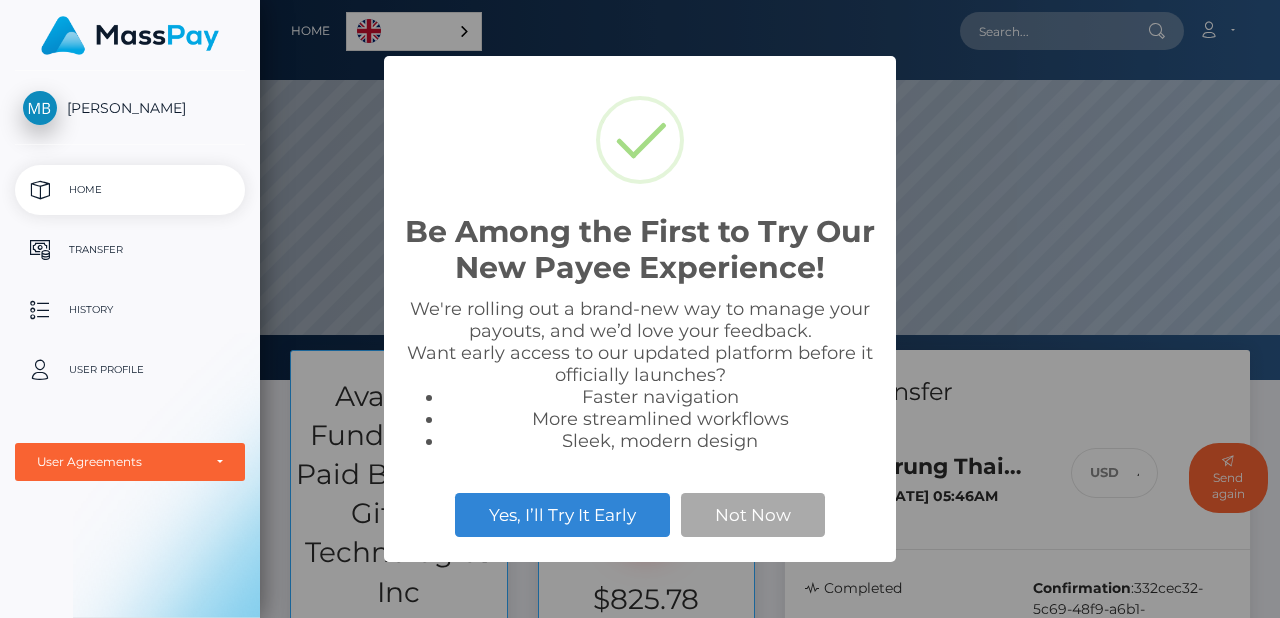 scroll, scrollTop: 0, scrollLeft: 0, axis: both 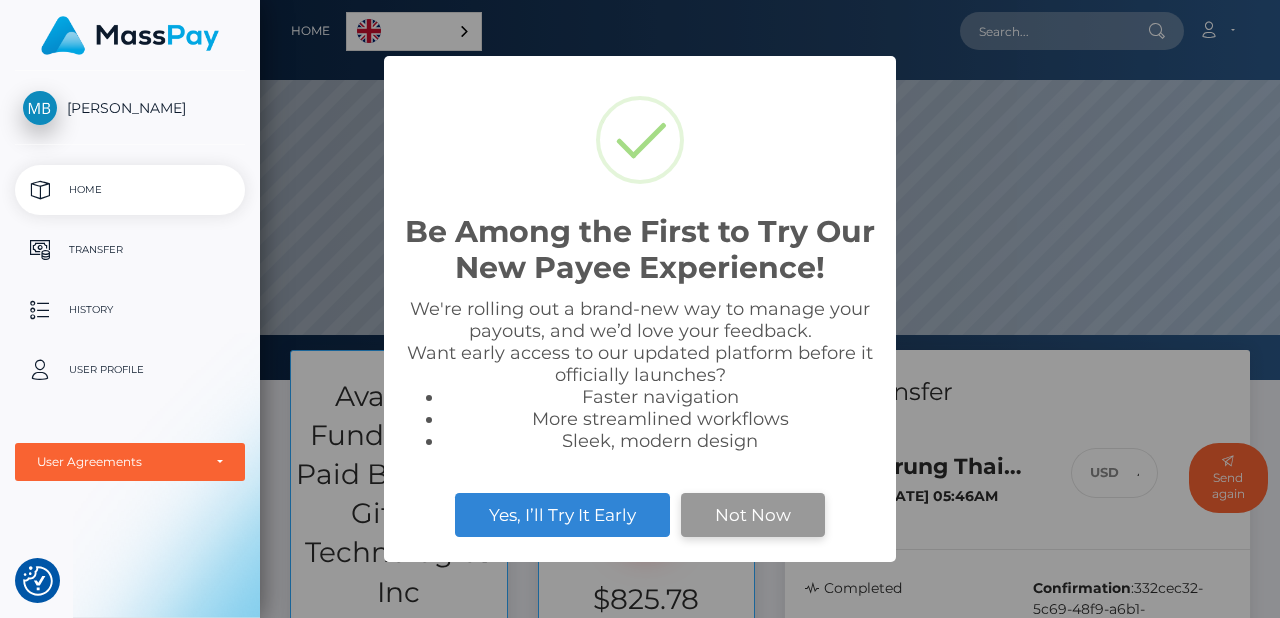 click on "Not Now" at bounding box center [753, 515] 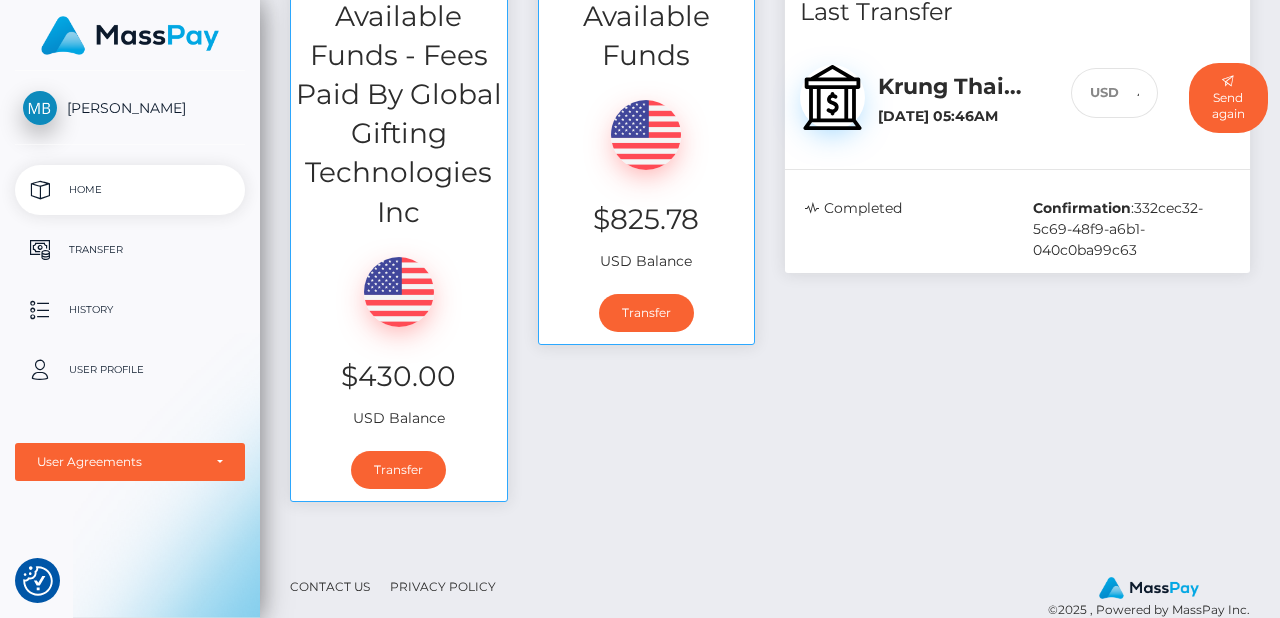 scroll, scrollTop: 388, scrollLeft: 0, axis: vertical 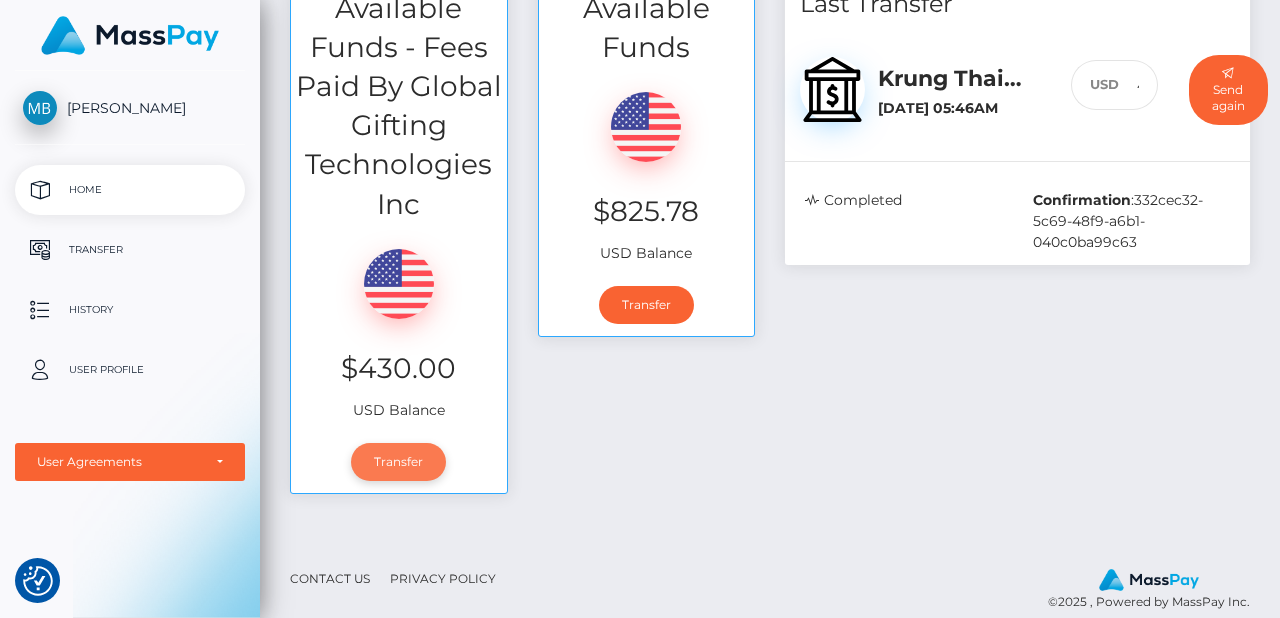 click on "Transfer" at bounding box center [398, 462] 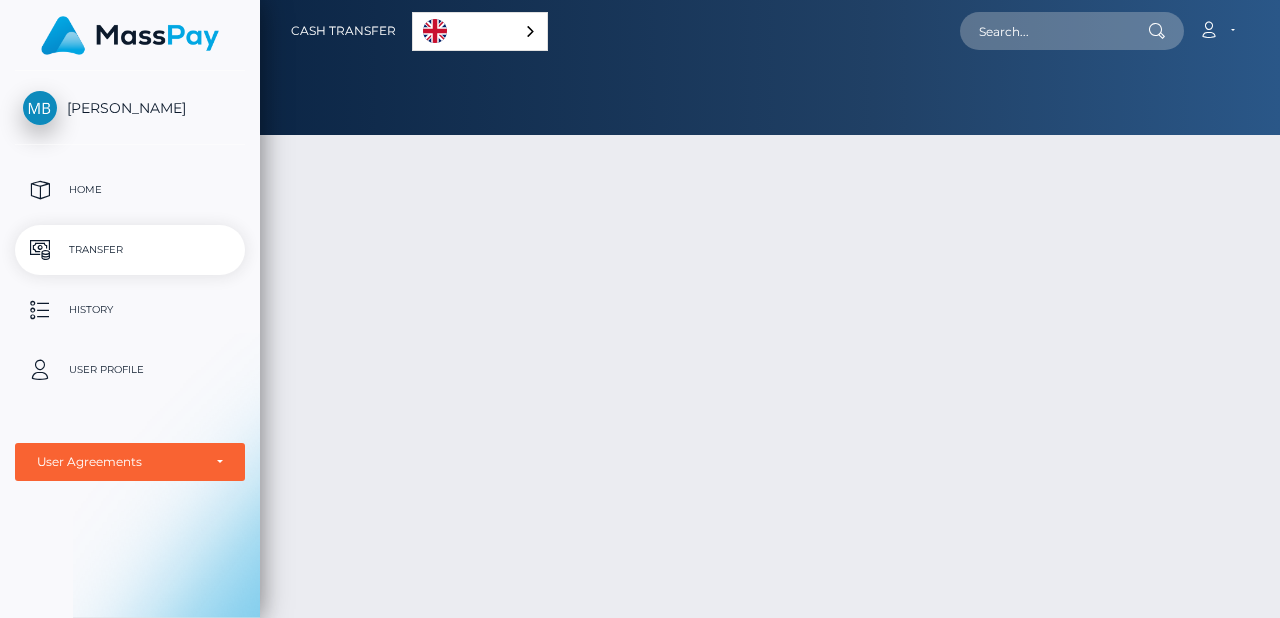 scroll, scrollTop: 0, scrollLeft: 0, axis: both 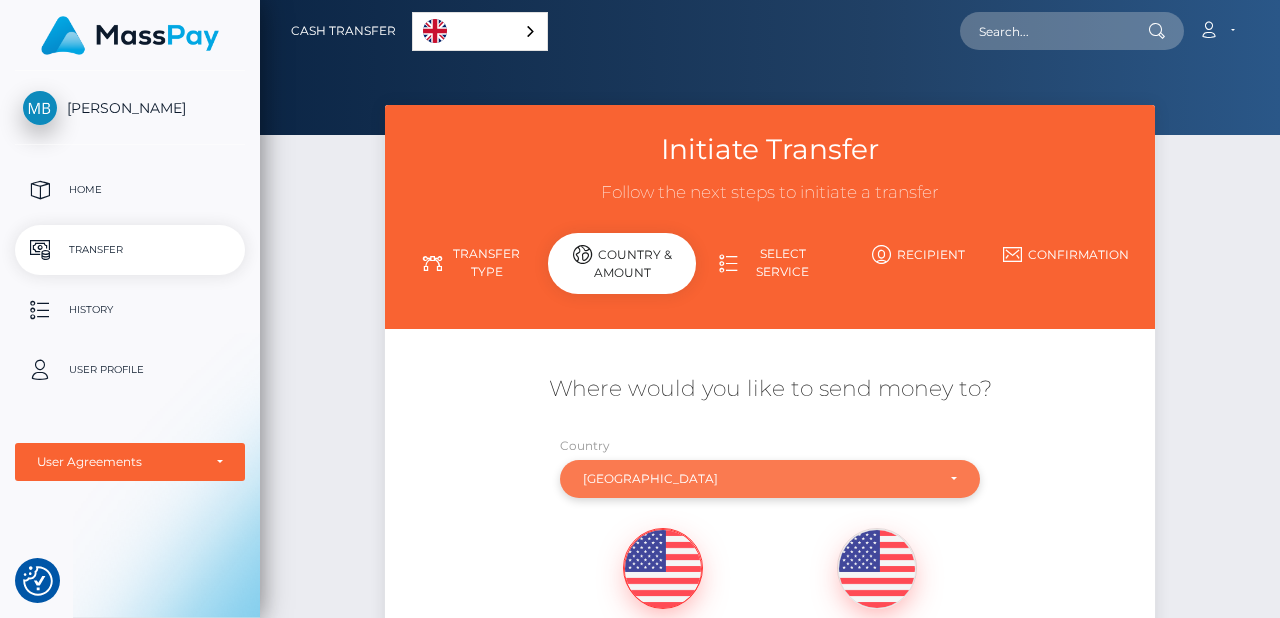 click on "United Kingdom" at bounding box center [758, 479] 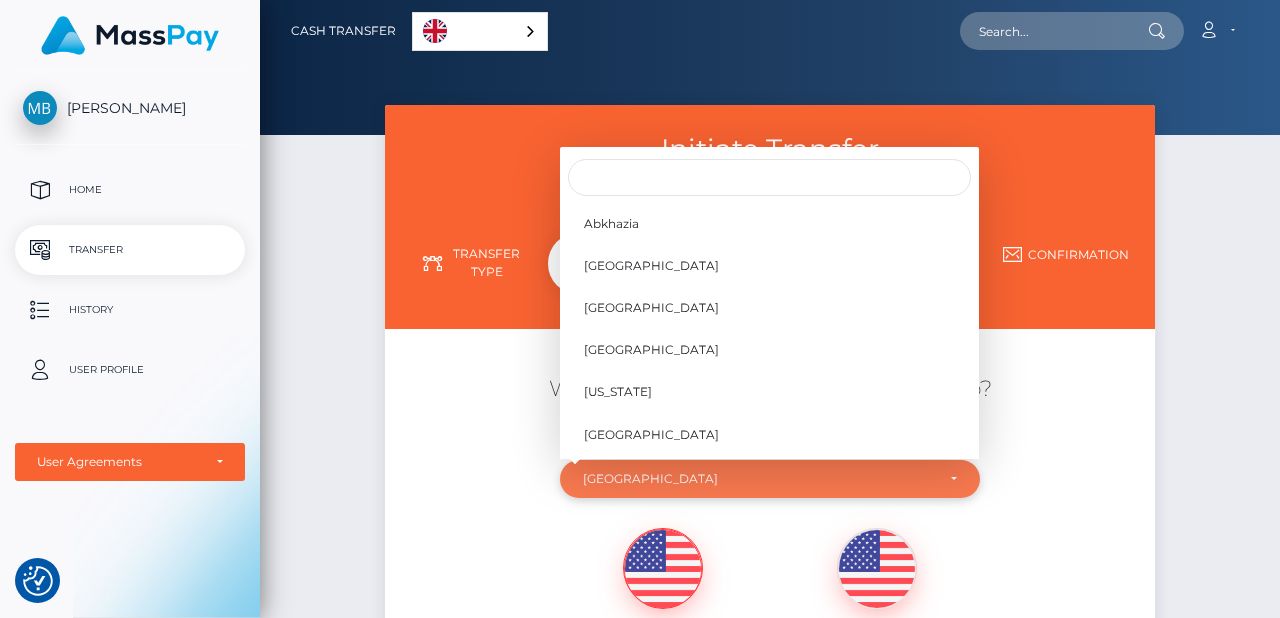 scroll, scrollTop: 8177, scrollLeft: 0, axis: vertical 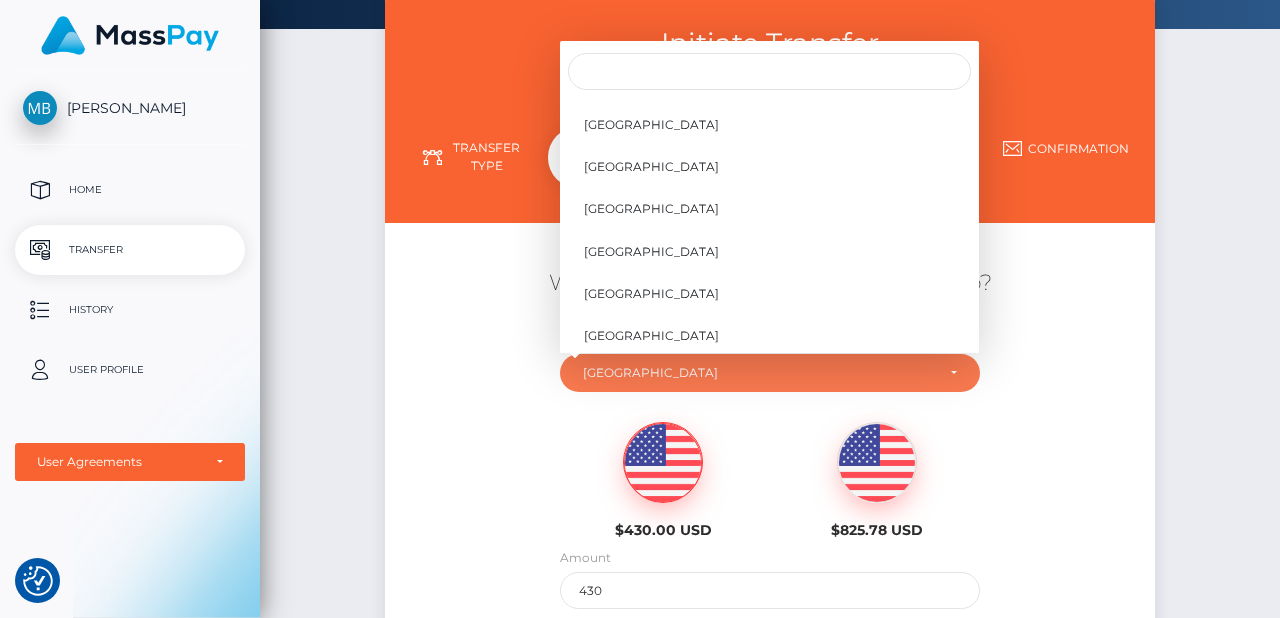 type 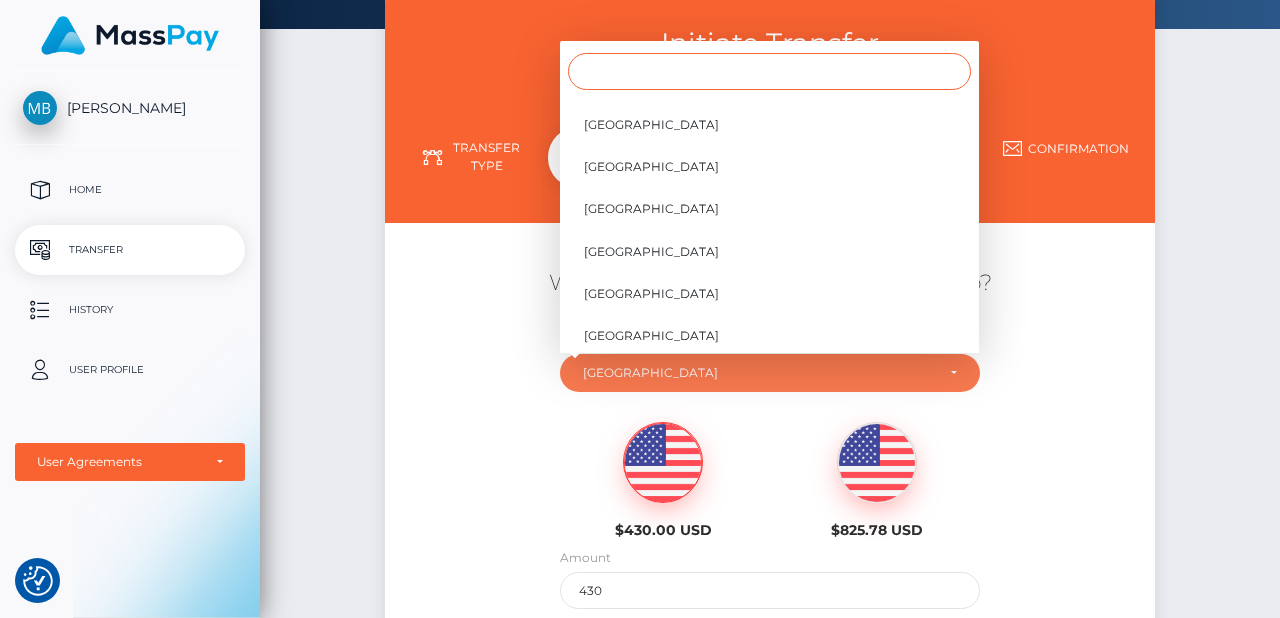 click at bounding box center (769, 71) 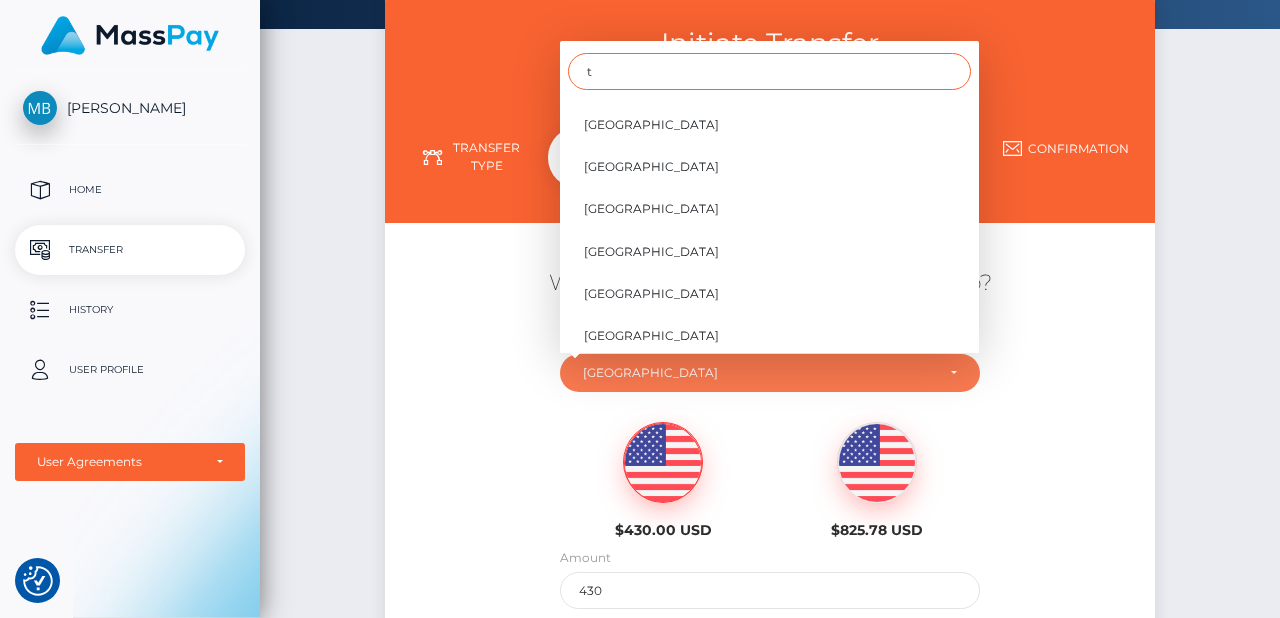 scroll, scrollTop: 0, scrollLeft: 0, axis: both 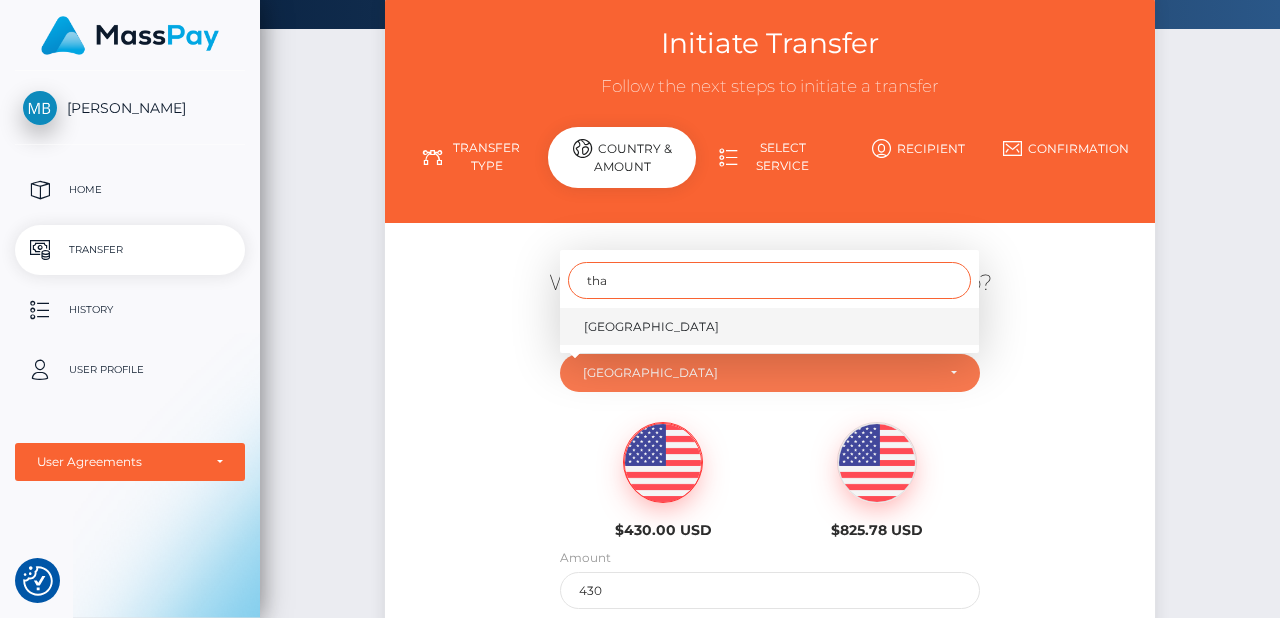 type on "tha" 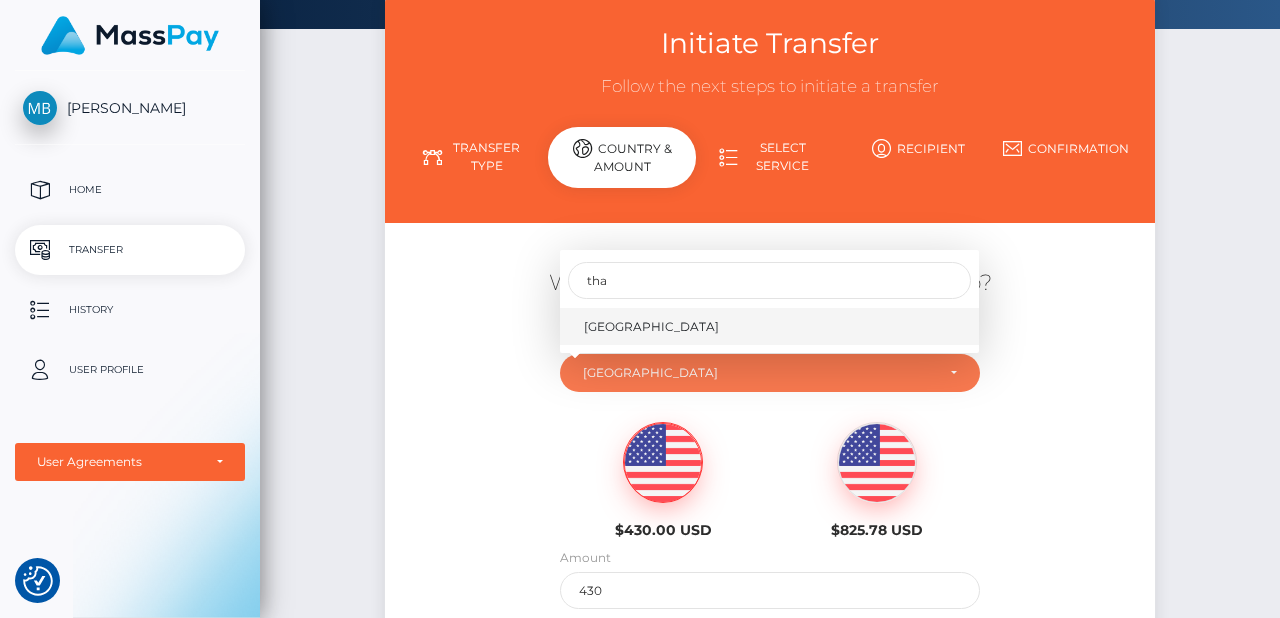 click on "Thailand" at bounding box center [651, 326] 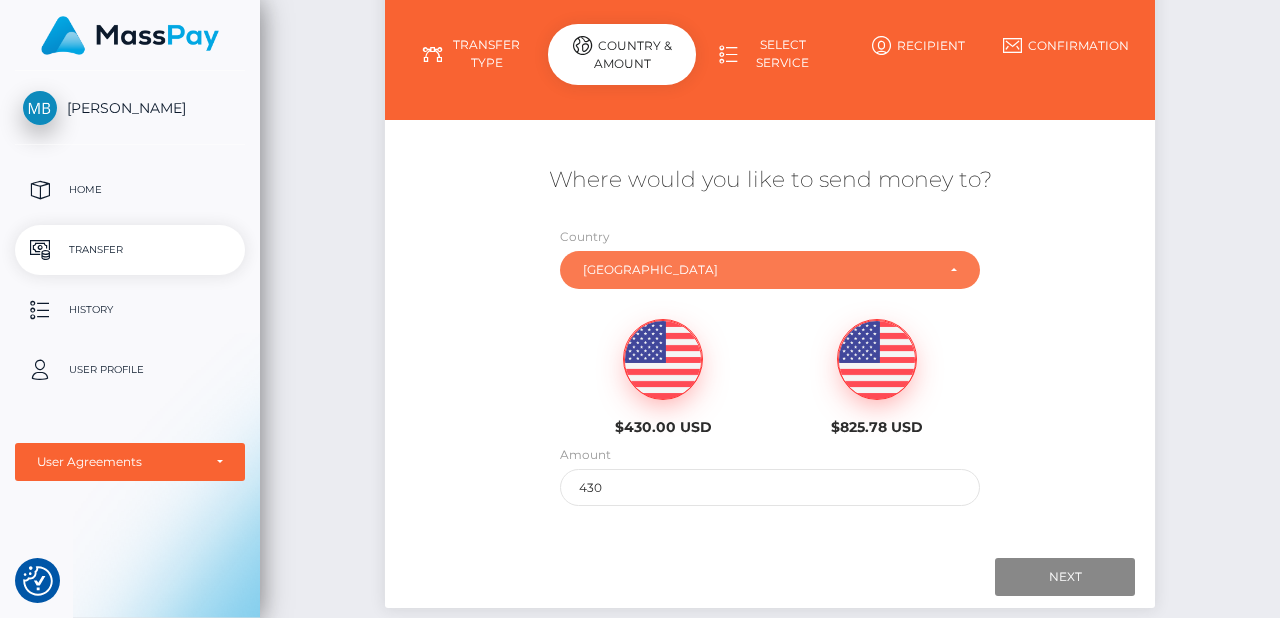 scroll, scrollTop: 215, scrollLeft: 0, axis: vertical 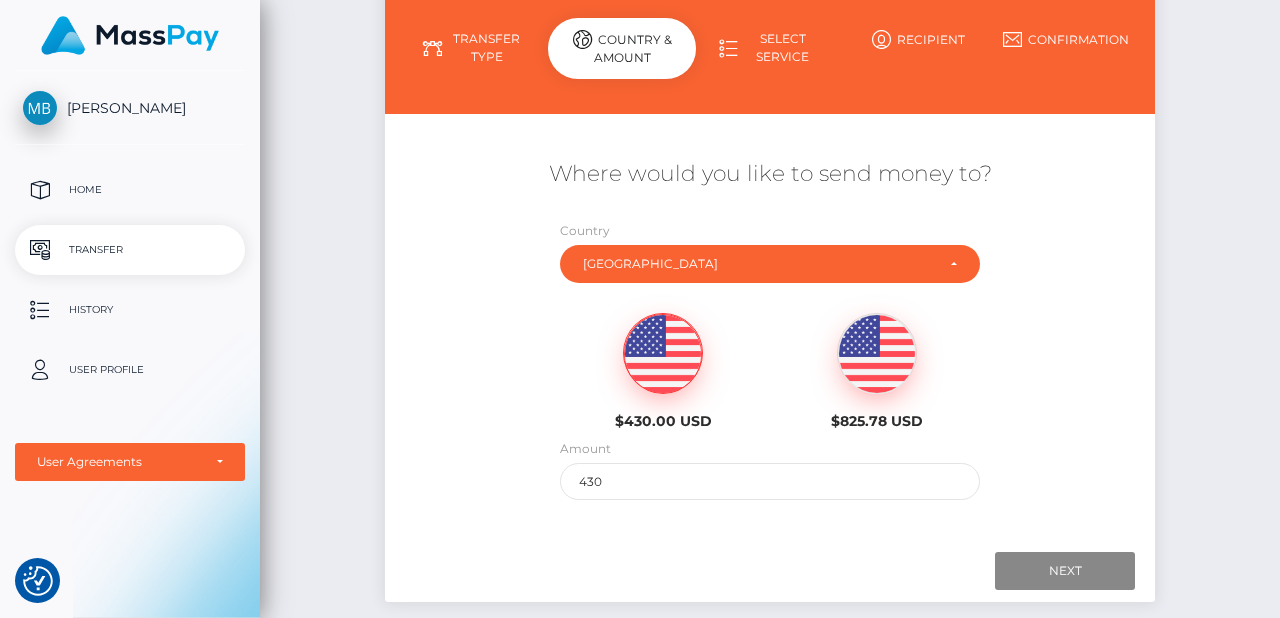 click at bounding box center (663, 354) 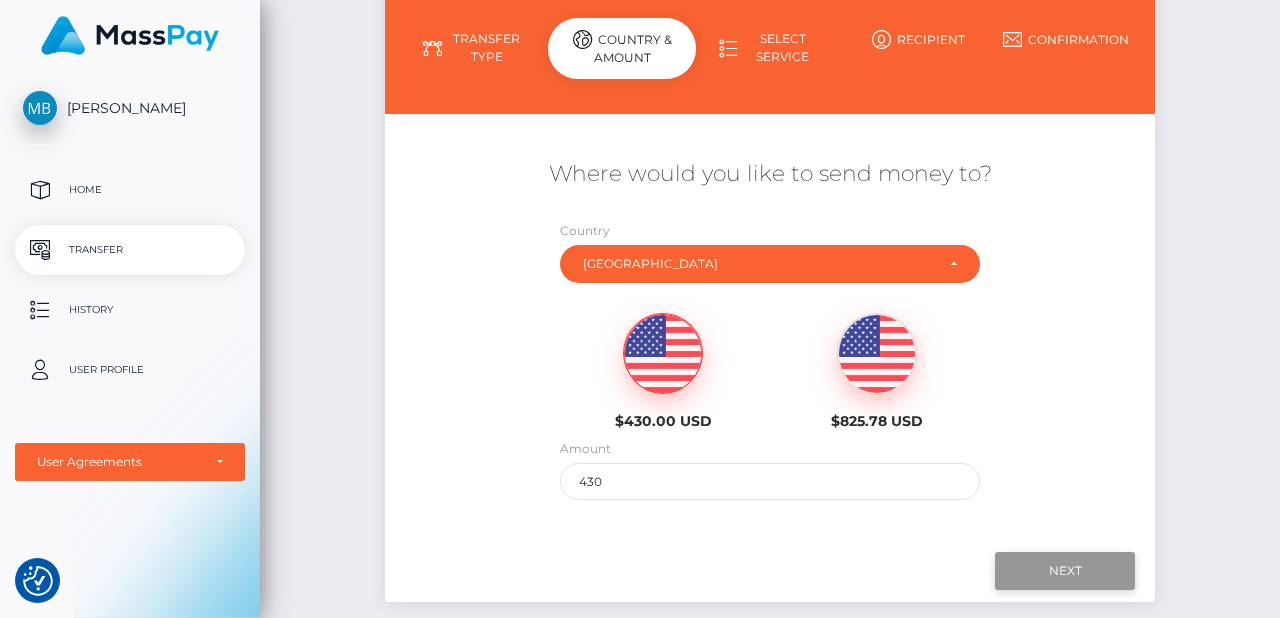 click on "Next" at bounding box center (1065, 571) 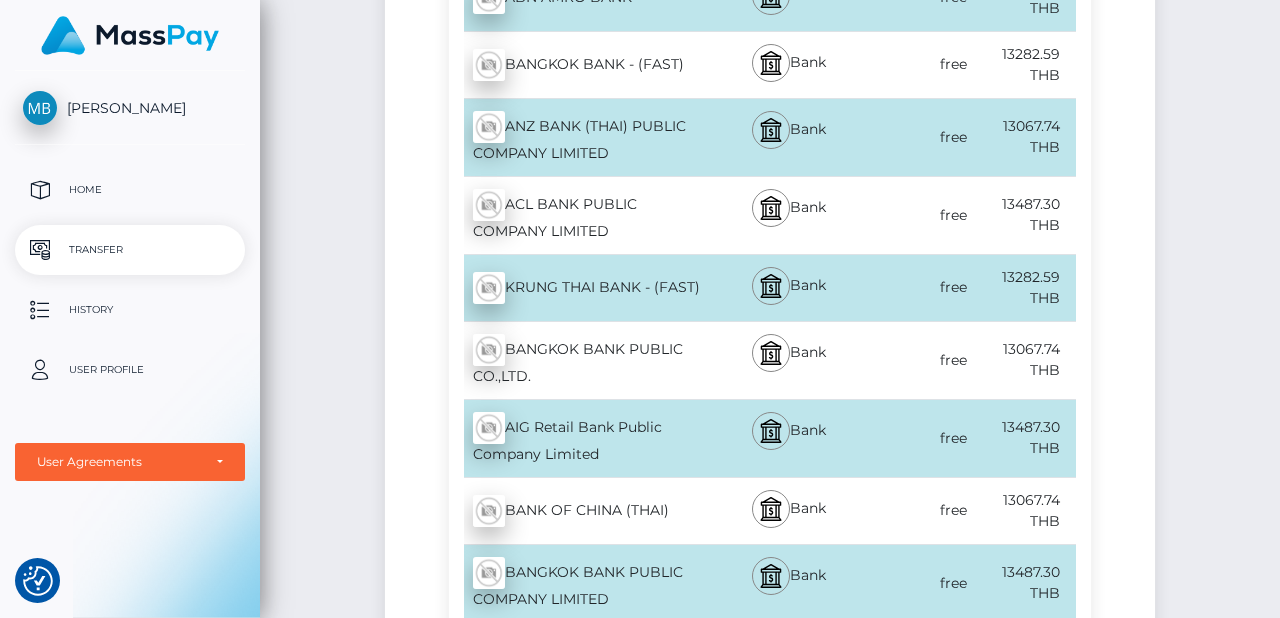 scroll, scrollTop: 650, scrollLeft: 0, axis: vertical 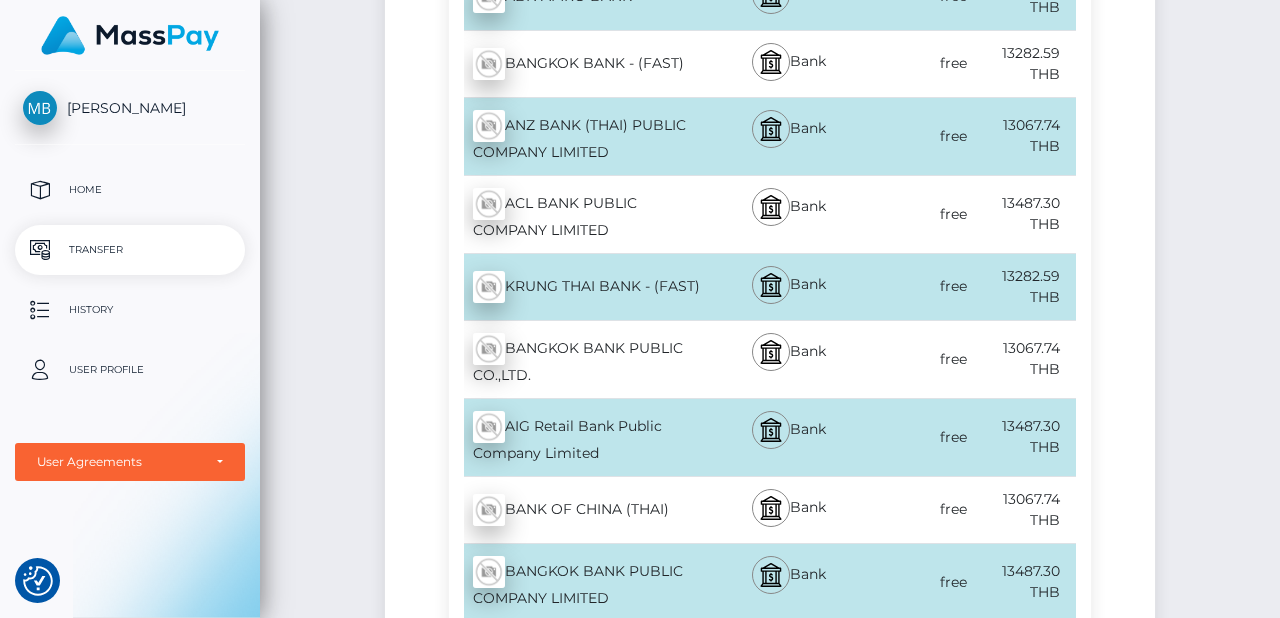 click on "KRUNG THAI BANK - (FAST)  - THB" at bounding box center [579, 287] 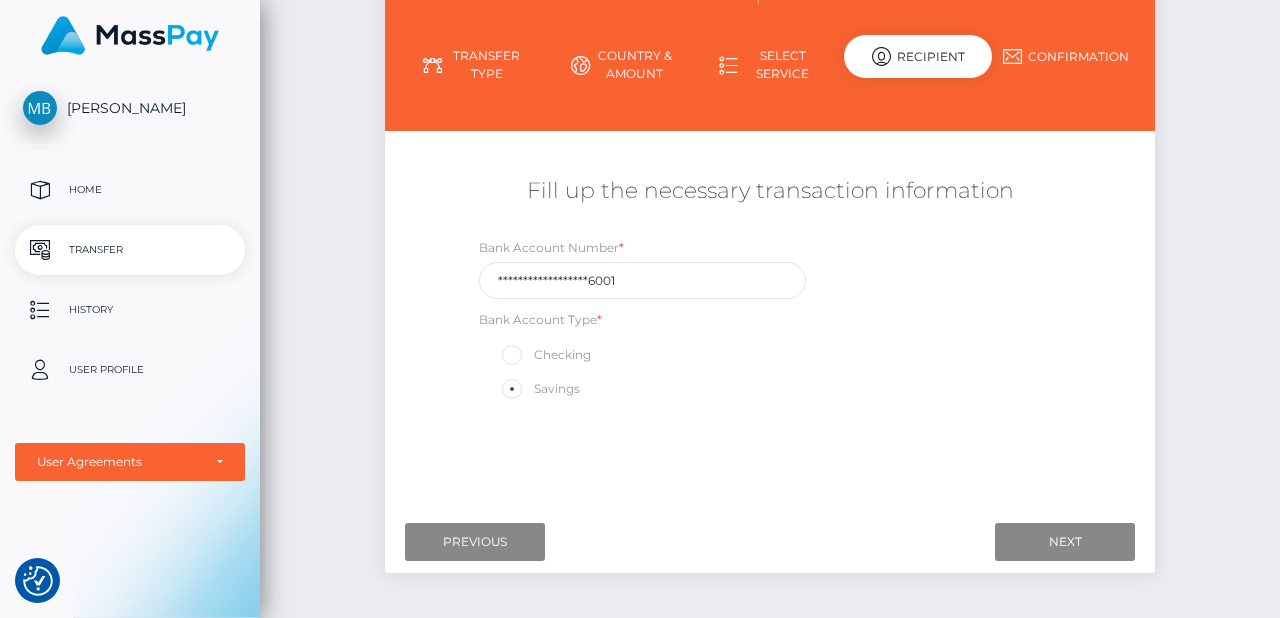 scroll, scrollTop: 208, scrollLeft: 0, axis: vertical 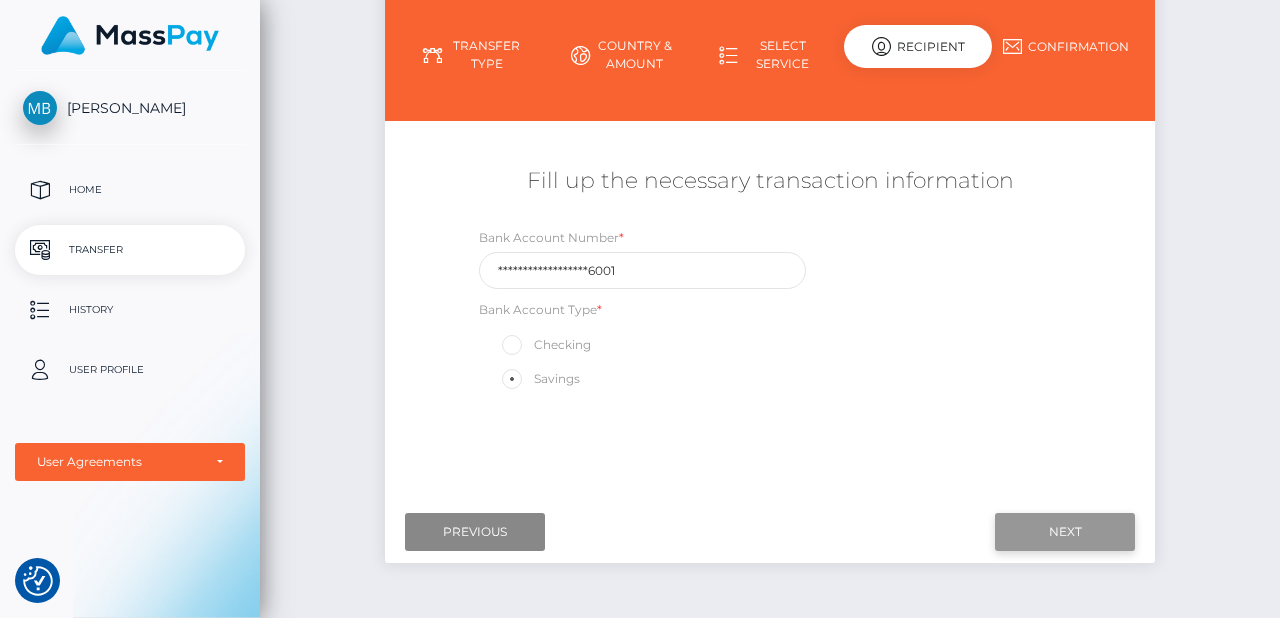 click on "Next" at bounding box center [1065, 532] 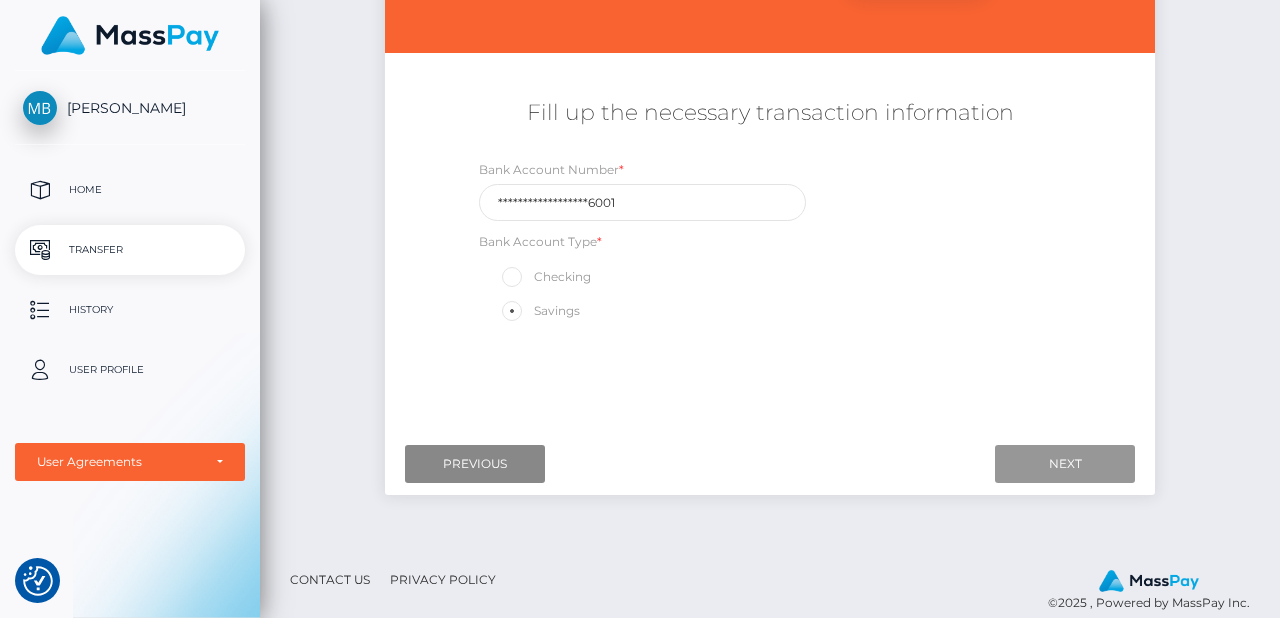 scroll, scrollTop: 299, scrollLeft: 0, axis: vertical 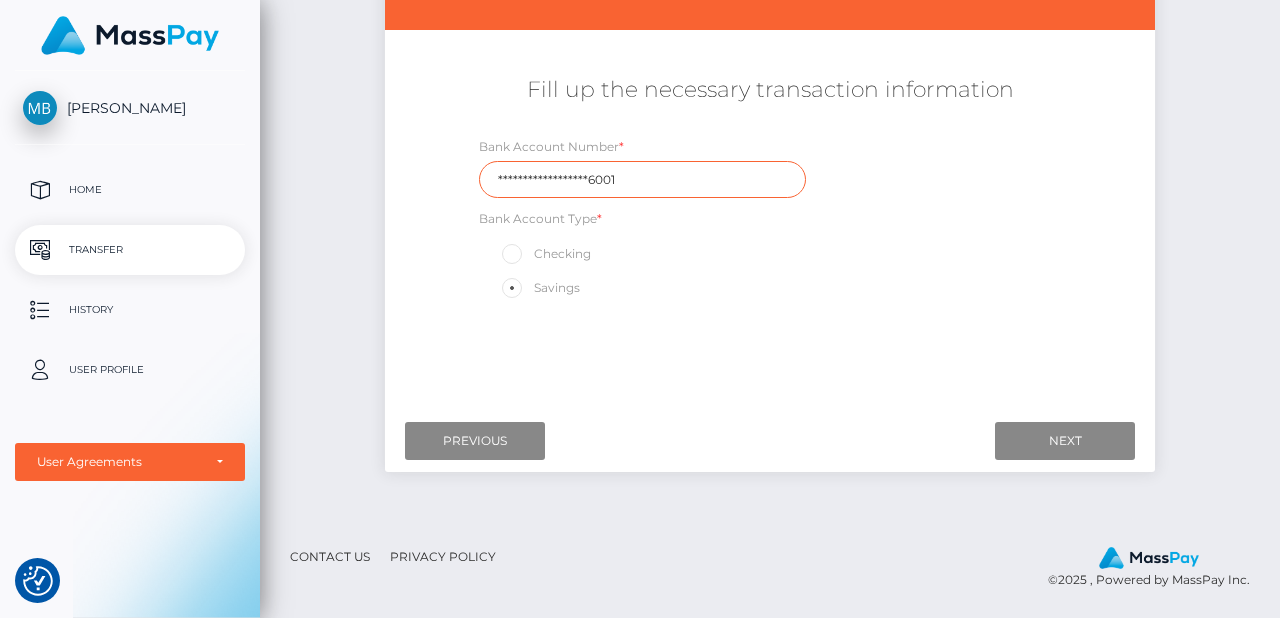 click on "**********" at bounding box center [642, 179] 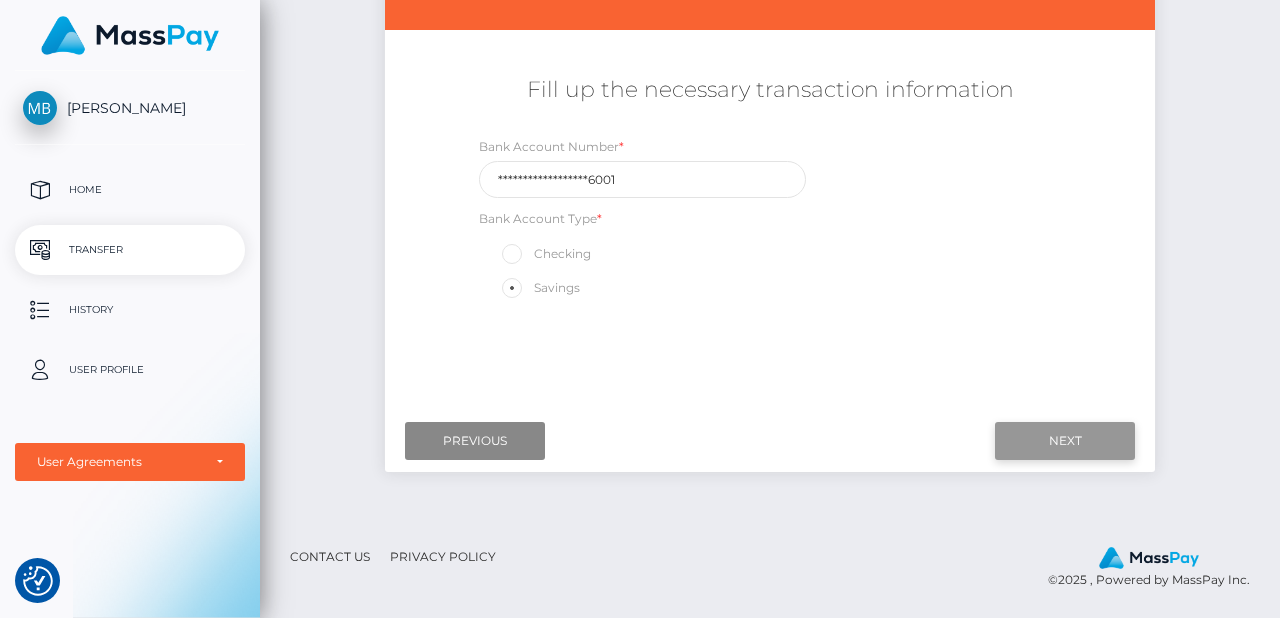 click on "Next" at bounding box center (1065, 441) 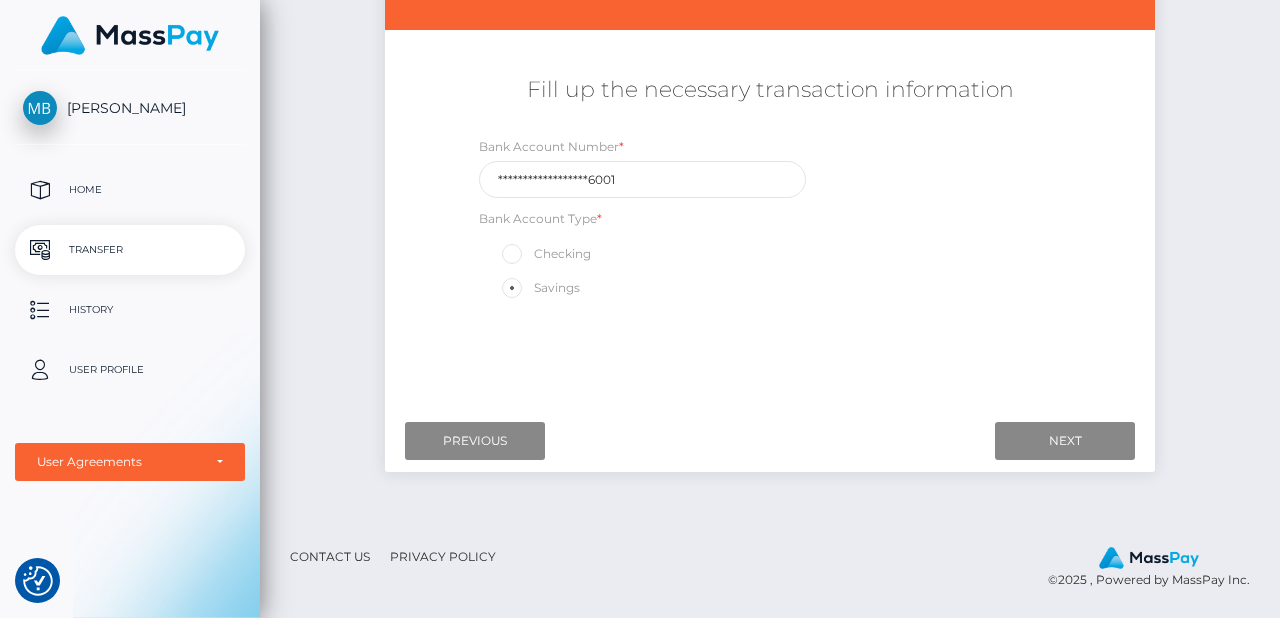 click at bounding box center (534, 287) 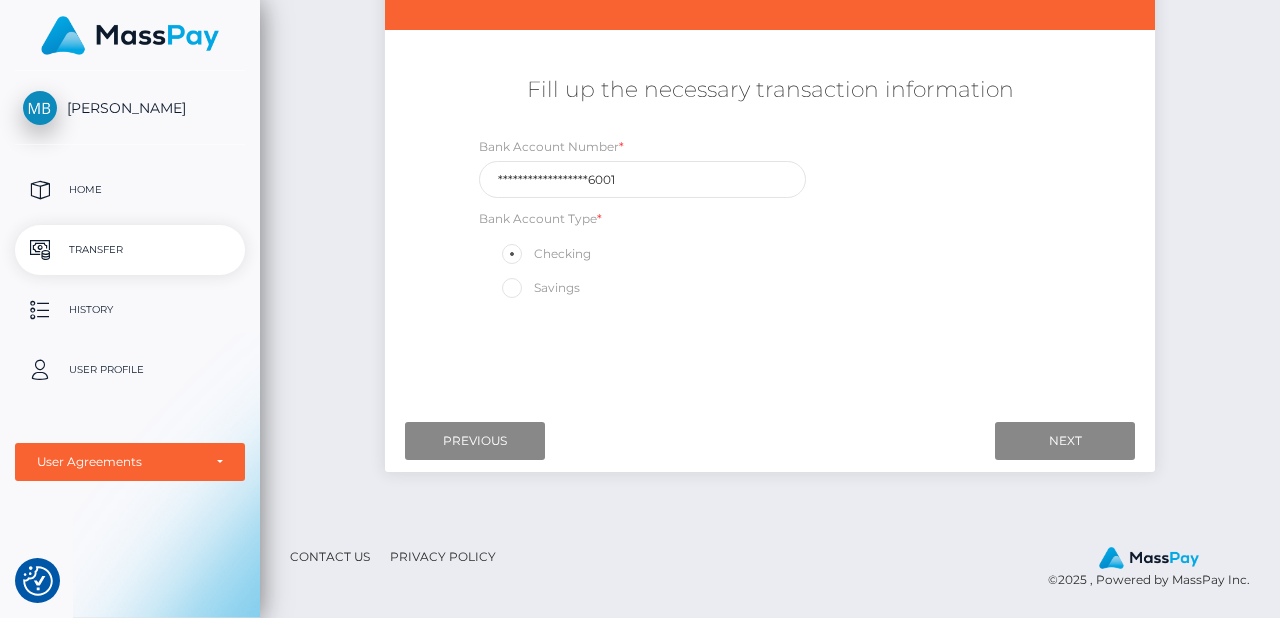 click at bounding box center [534, 287] 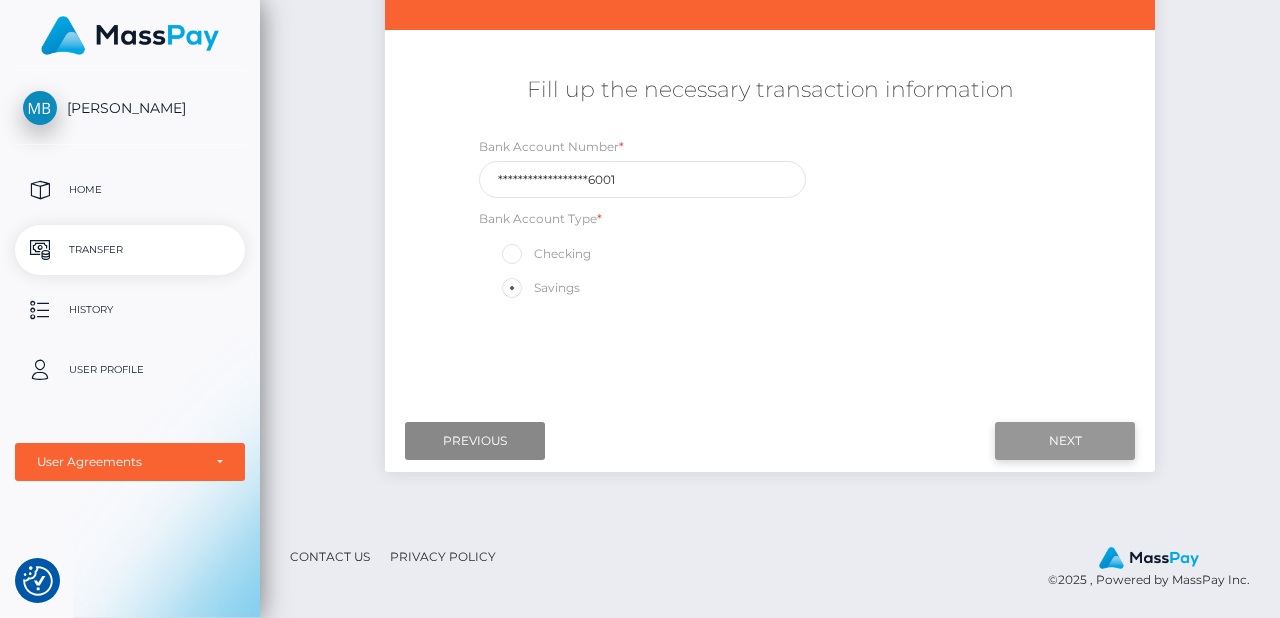 click on "Next" at bounding box center [1065, 441] 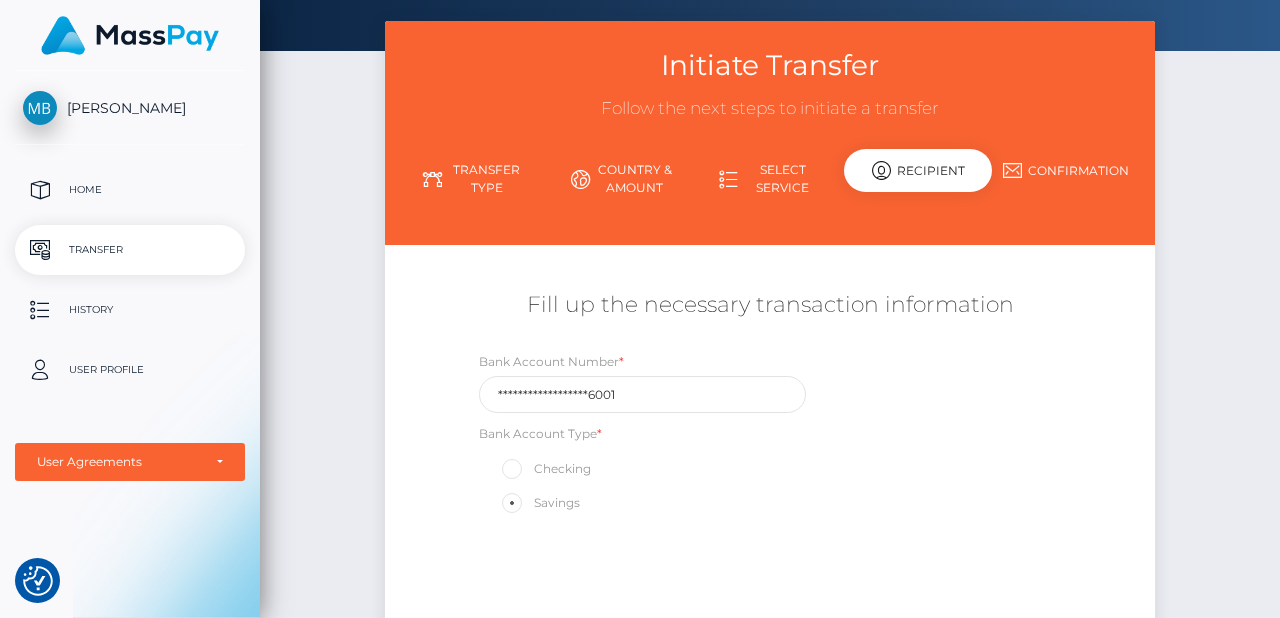scroll, scrollTop: 0, scrollLeft: 0, axis: both 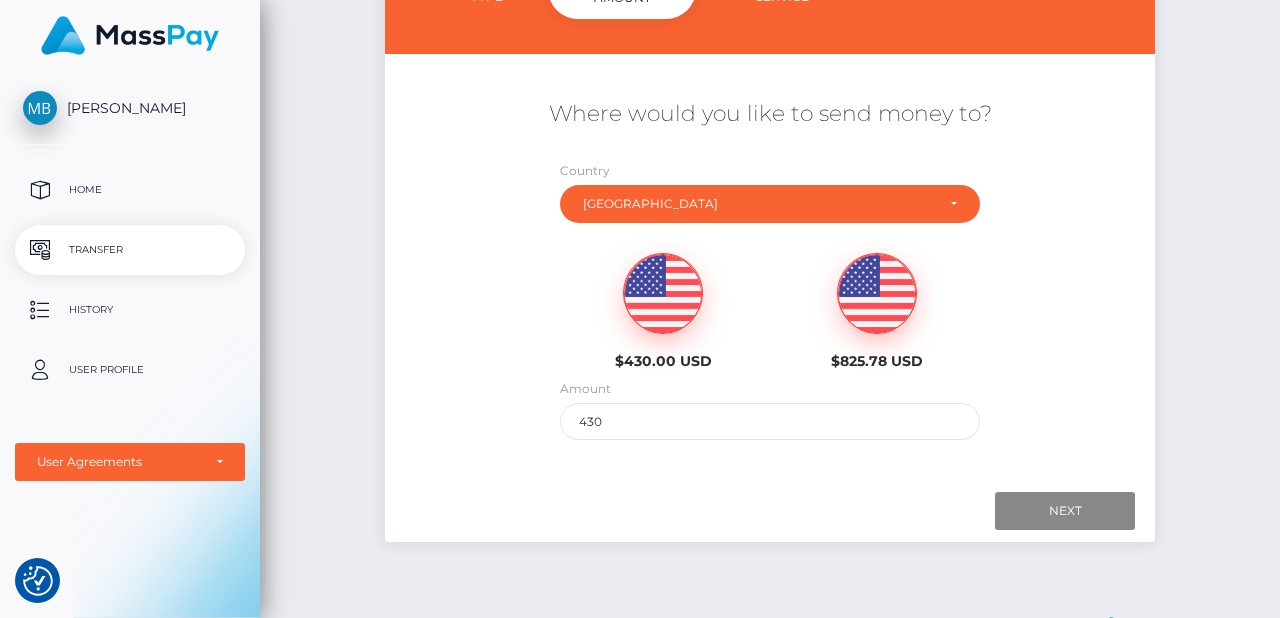 click at bounding box center (877, 294) 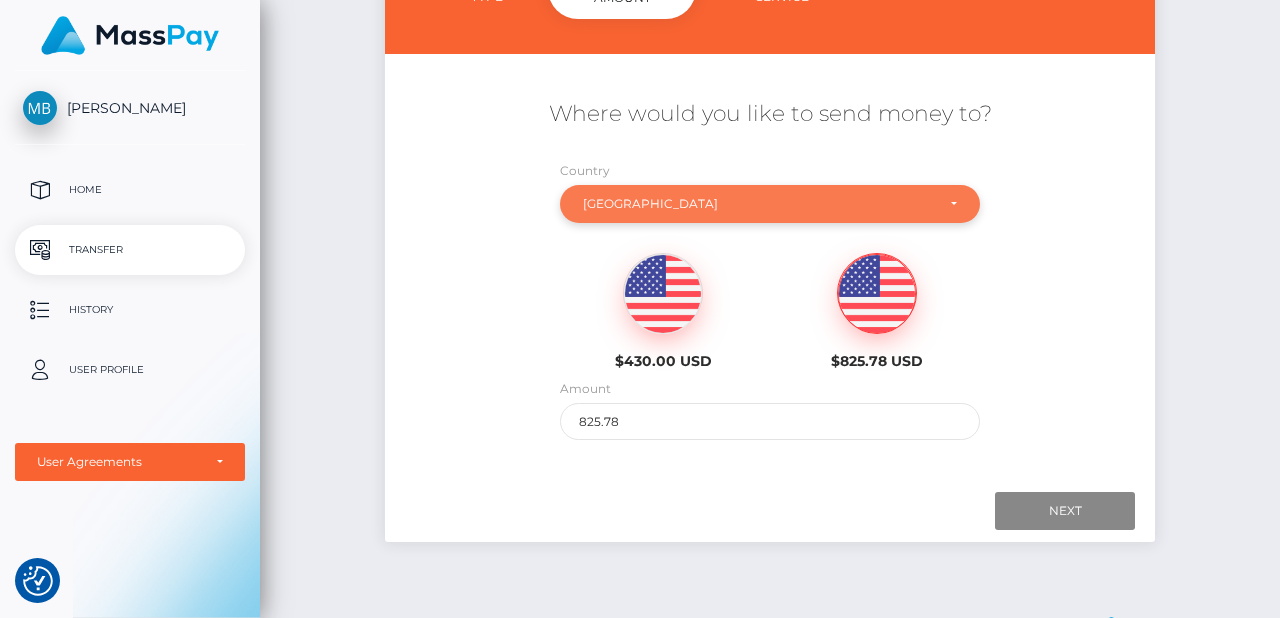 click on "United Kingdom" at bounding box center (758, 204) 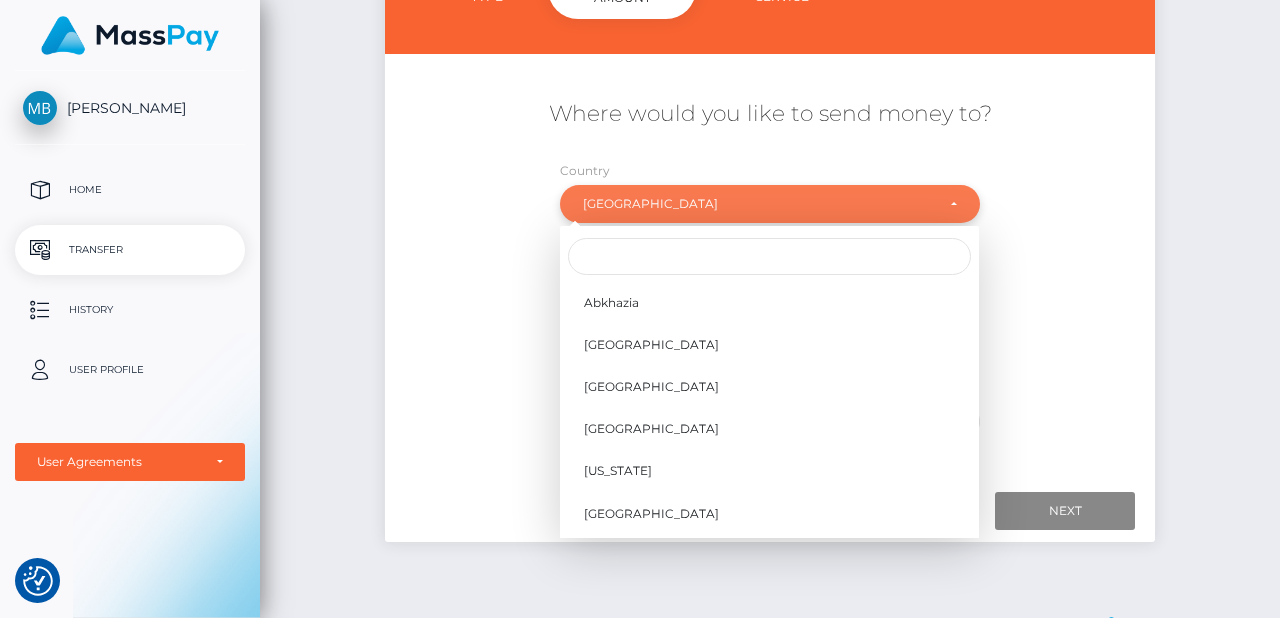 scroll, scrollTop: 8177, scrollLeft: 0, axis: vertical 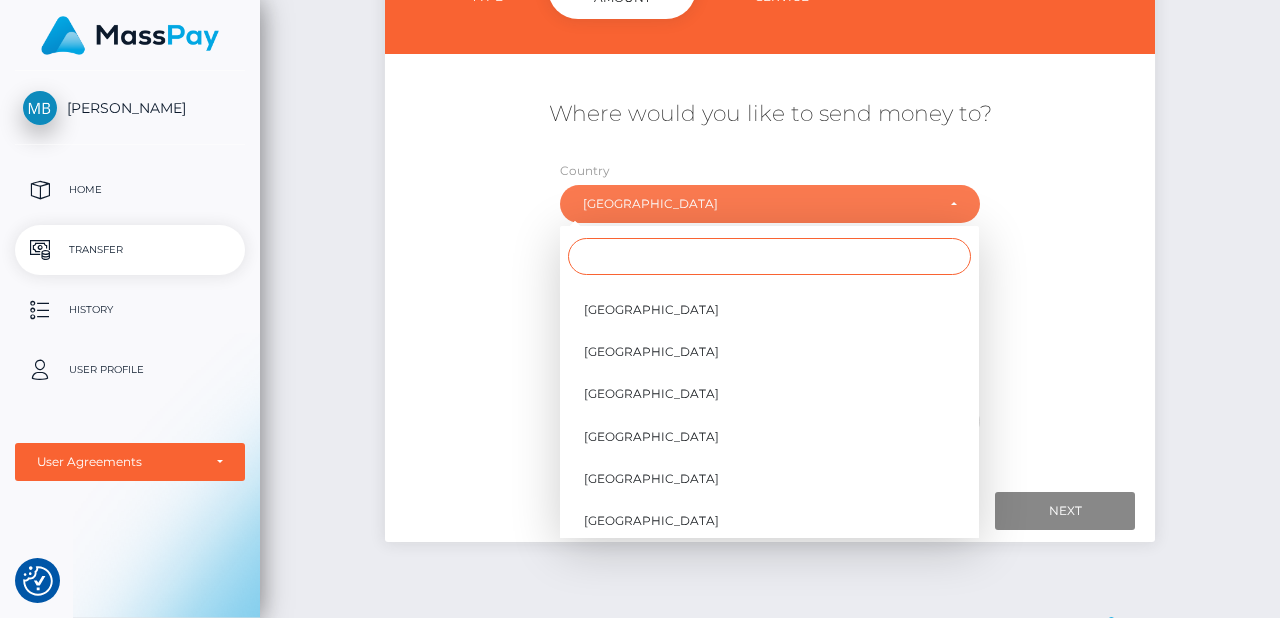 click at bounding box center (769, 256) 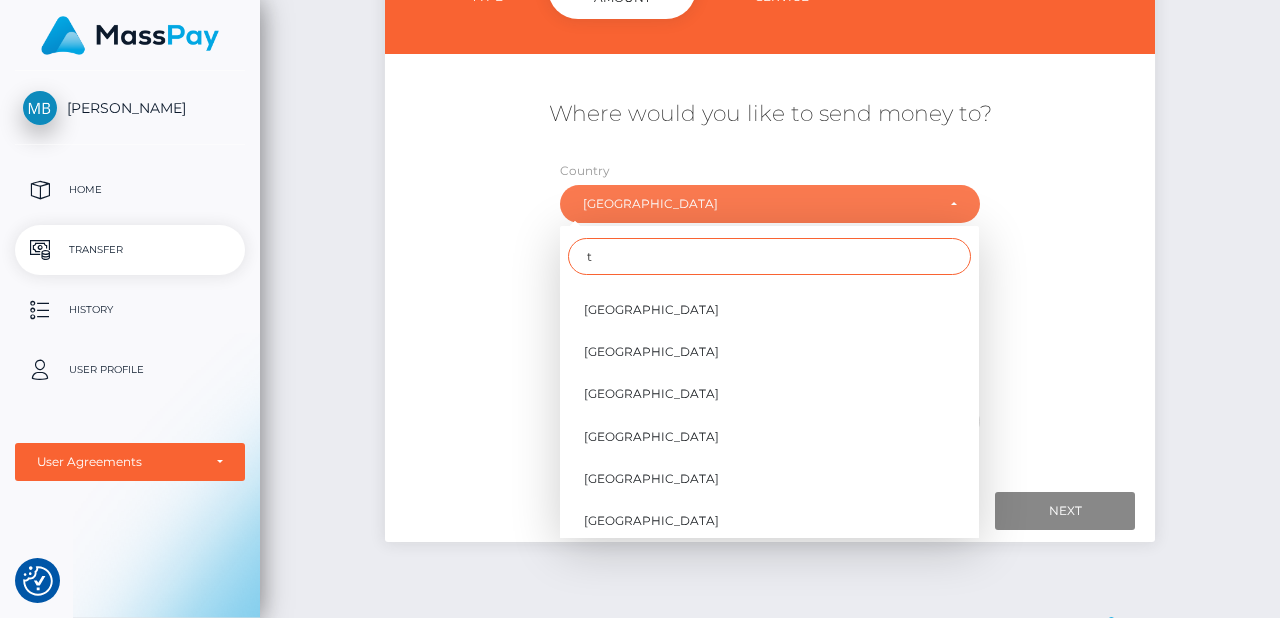 scroll, scrollTop: 0, scrollLeft: 0, axis: both 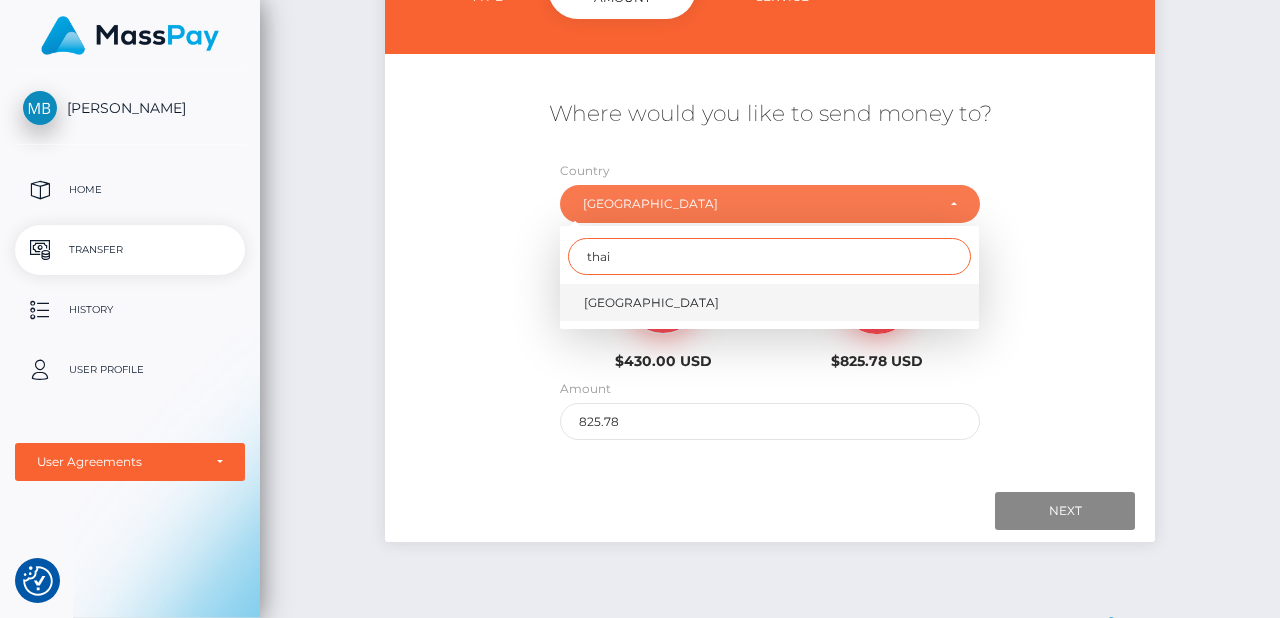type on "thai" 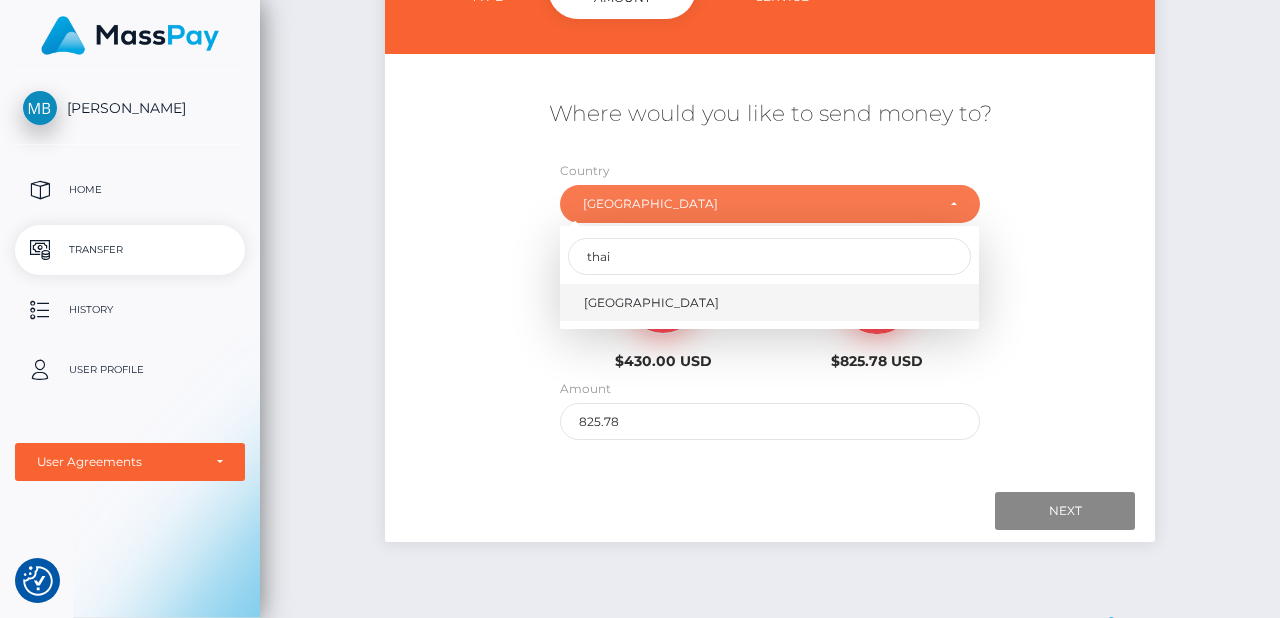 click on "Thailand" at bounding box center [651, 303] 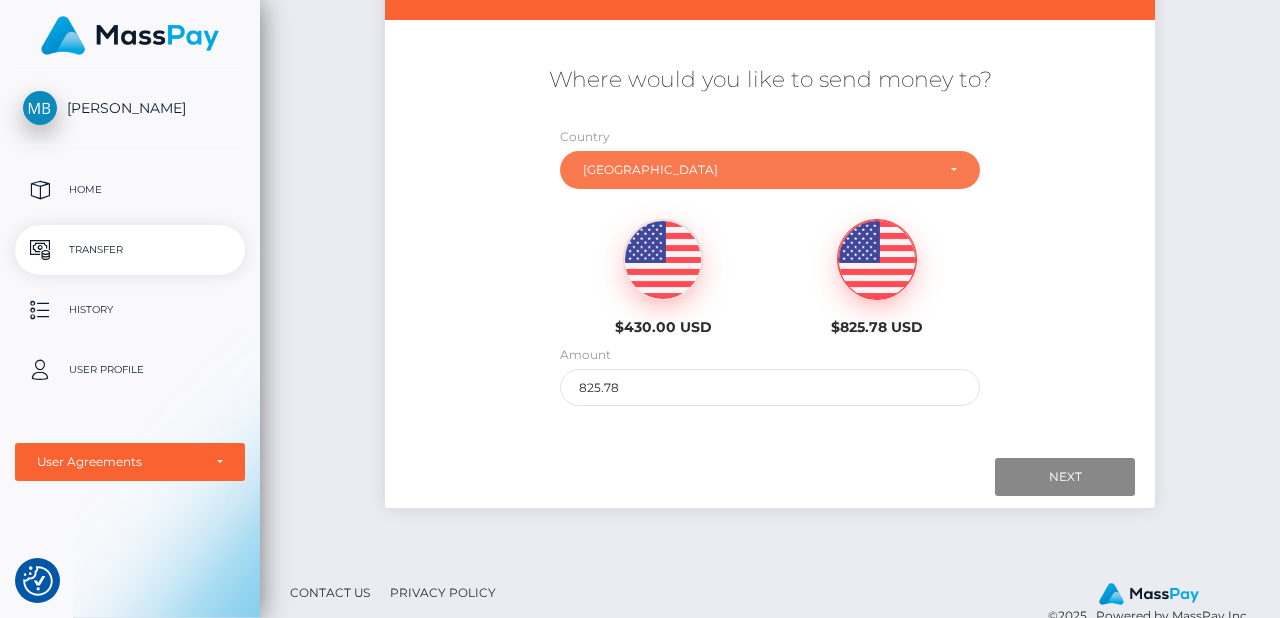 scroll, scrollTop: 346, scrollLeft: 0, axis: vertical 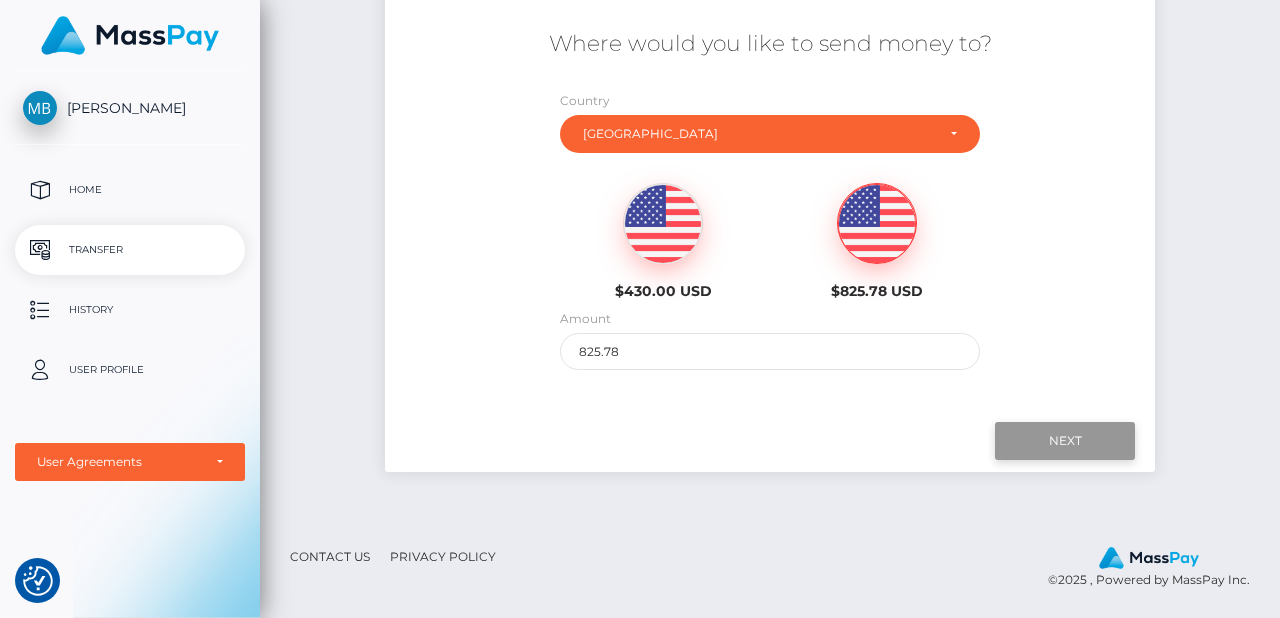 click on "Next" at bounding box center (1065, 441) 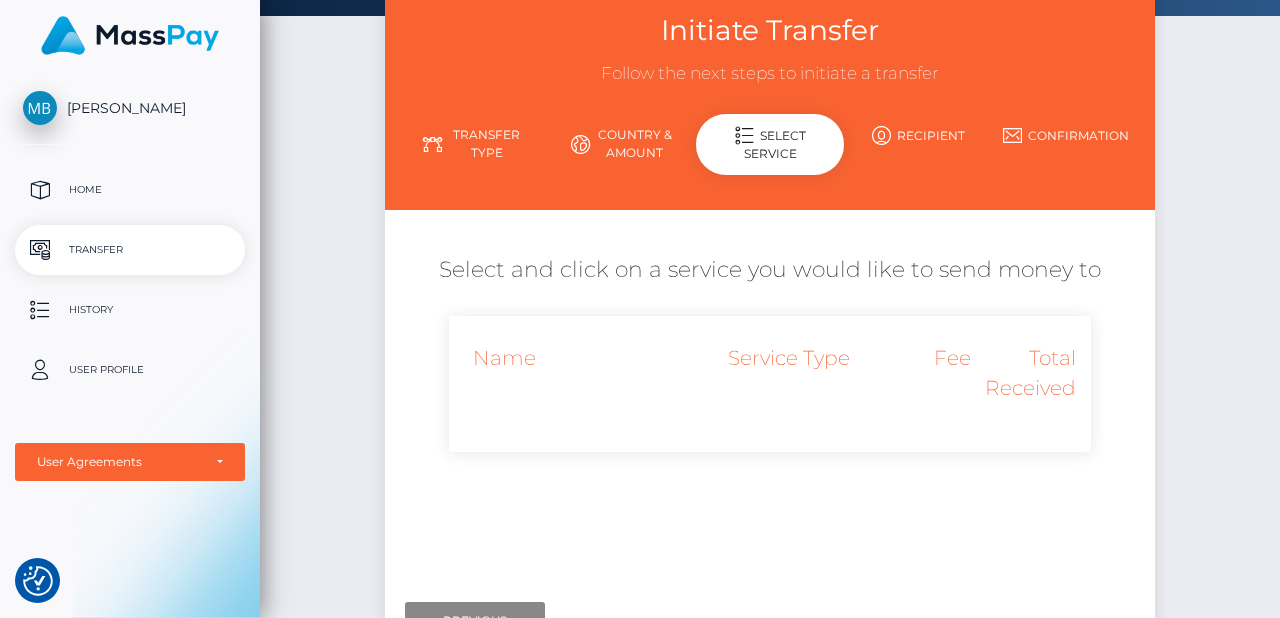 scroll, scrollTop: 299, scrollLeft: 0, axis: vertical 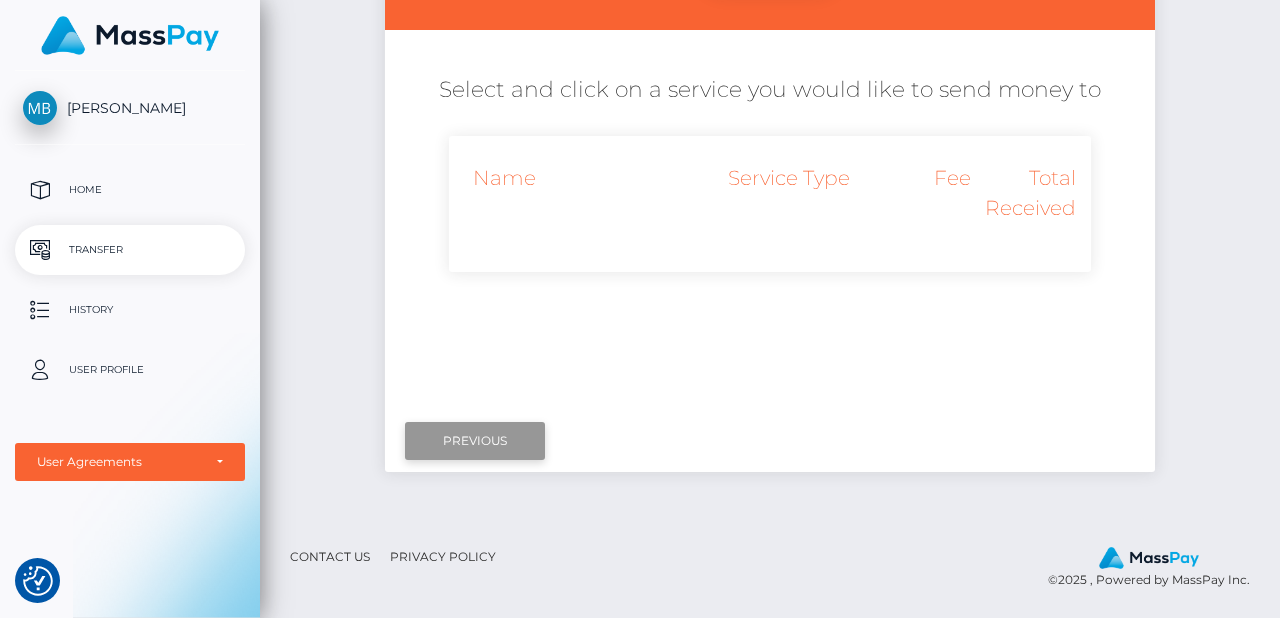 click on "Previous" at bounding box center (475, 441) 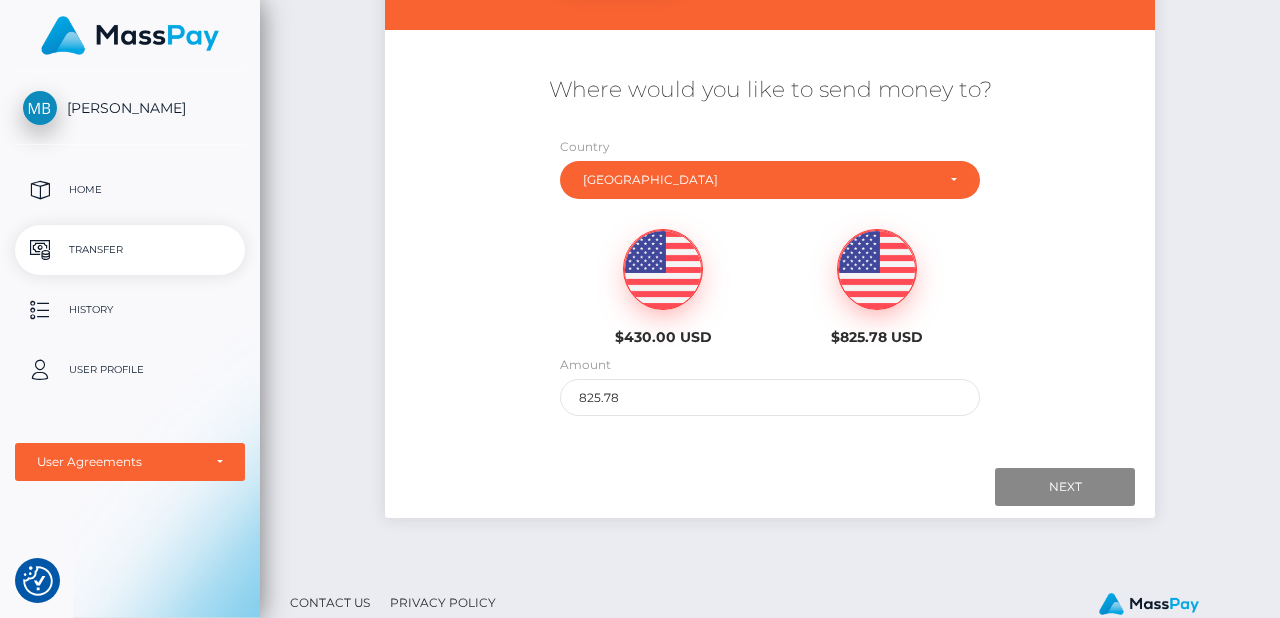 click at bounding box center (663, 270) 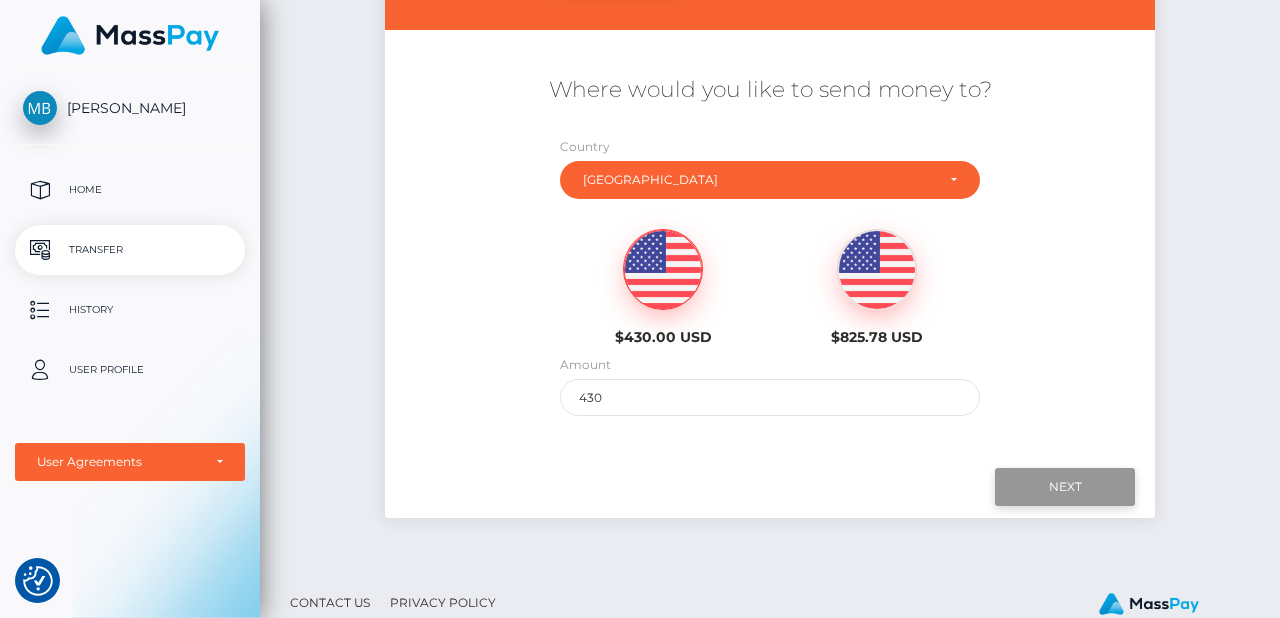 click on "Next" at bounding box center [1065, 487] 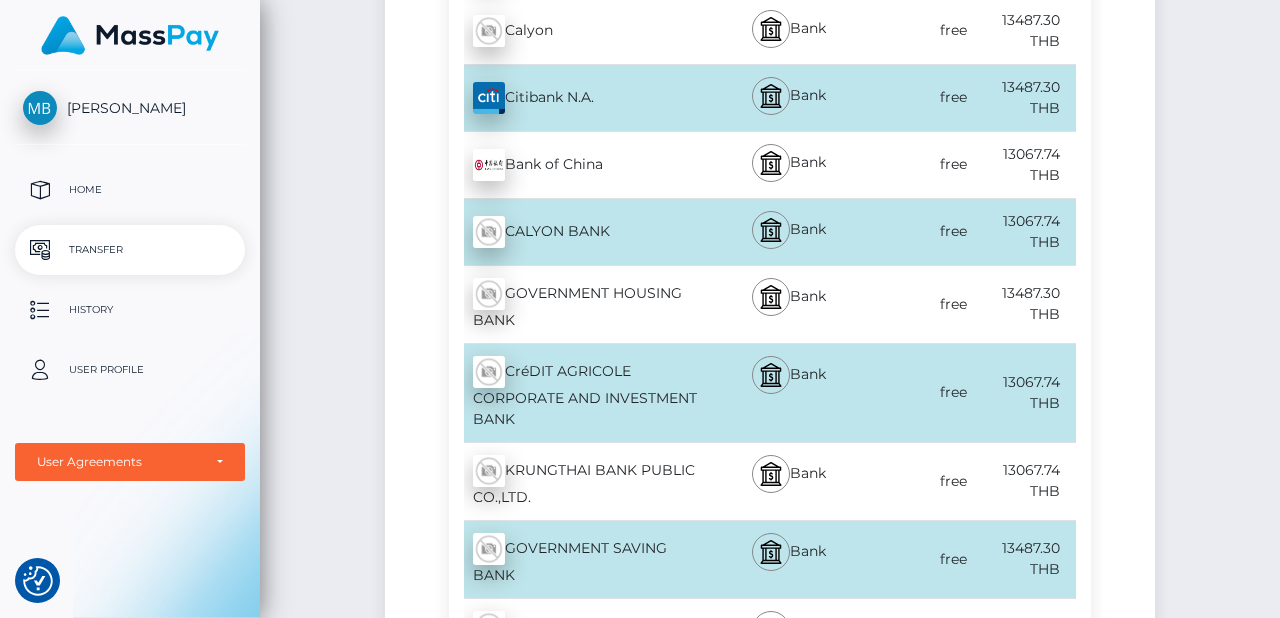 scroll, scrollTop: 1885, scrollLeft: 0, axis: vertical 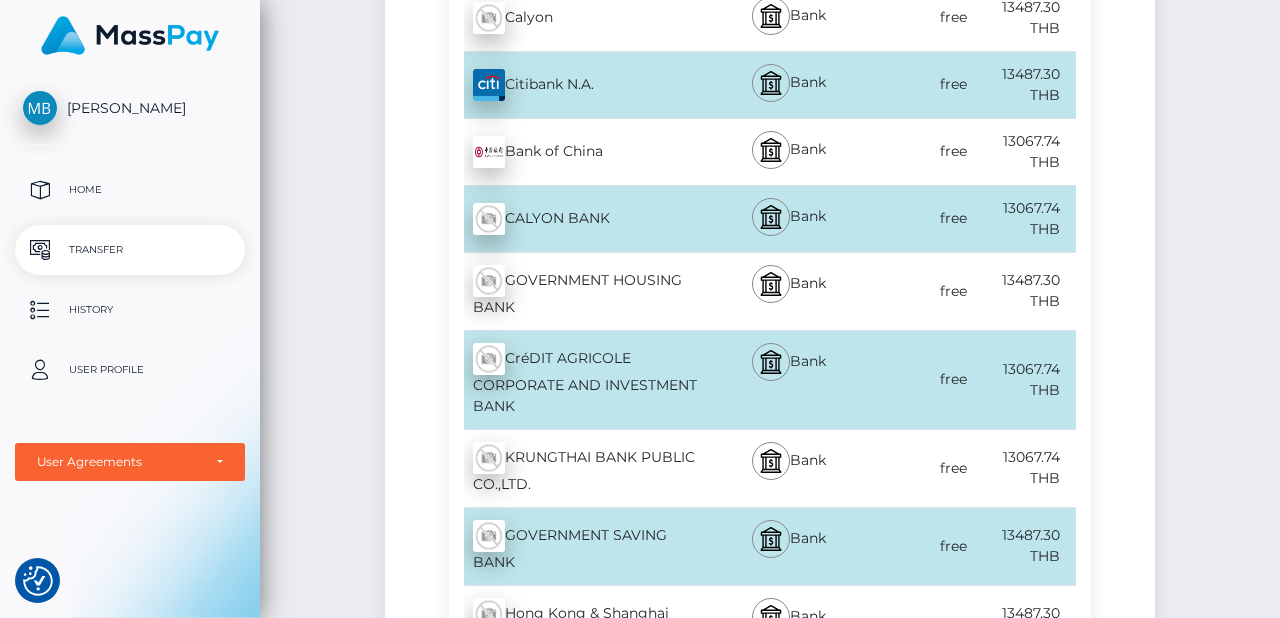 click on "KRUNGTHAI BANK PUBLIC CO.,LTD.  - THB" at bounding box center [579, 468] 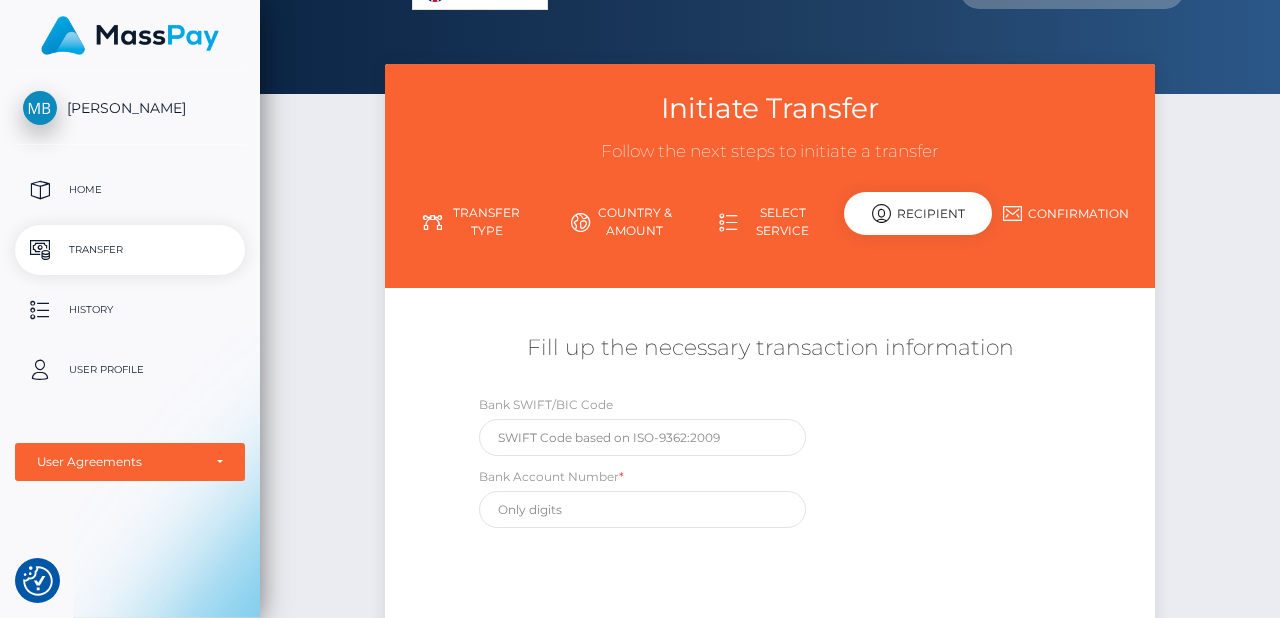 scroll, scrollTop: 0, scrollLeft: 0, axis: both 